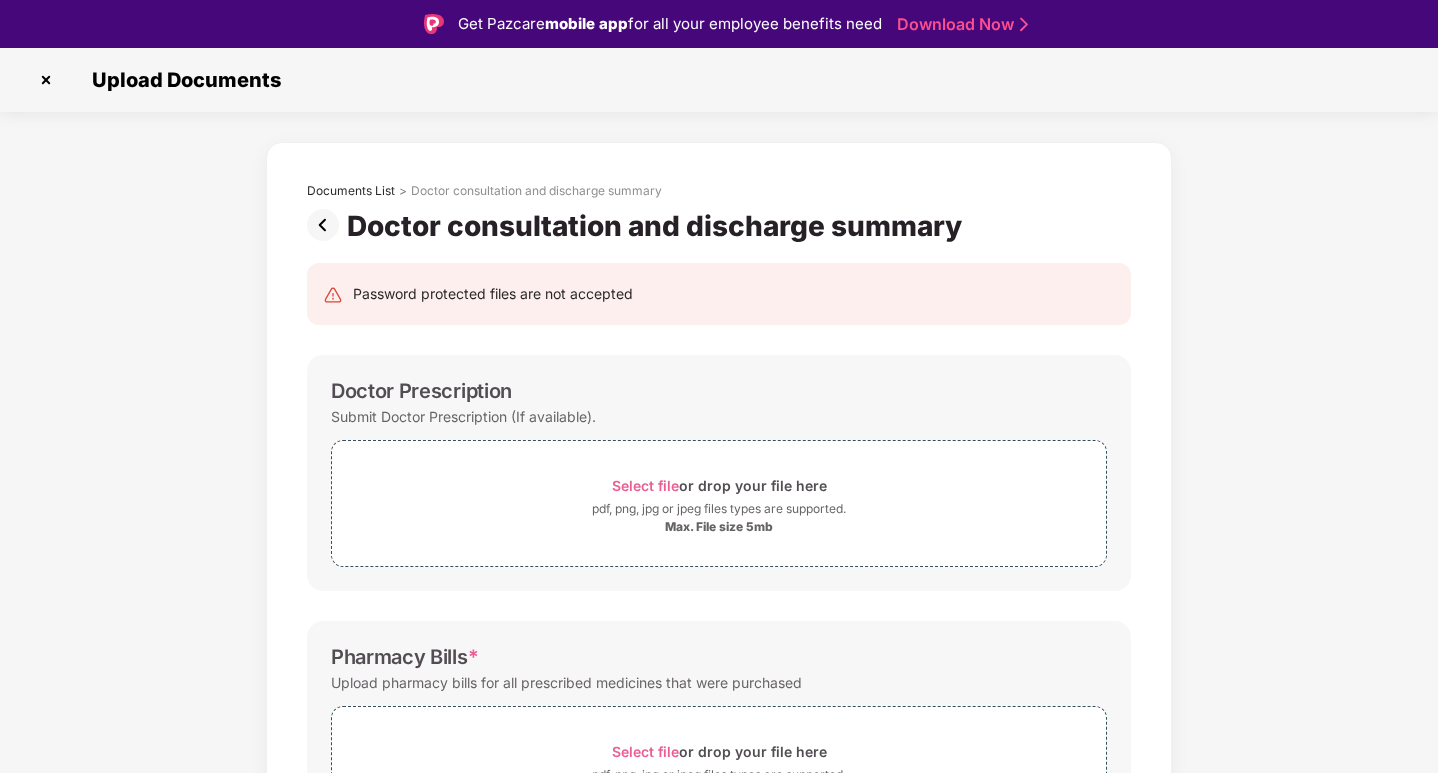 scroll, scrollTop: 0, scrollLeft: 0, axis: both 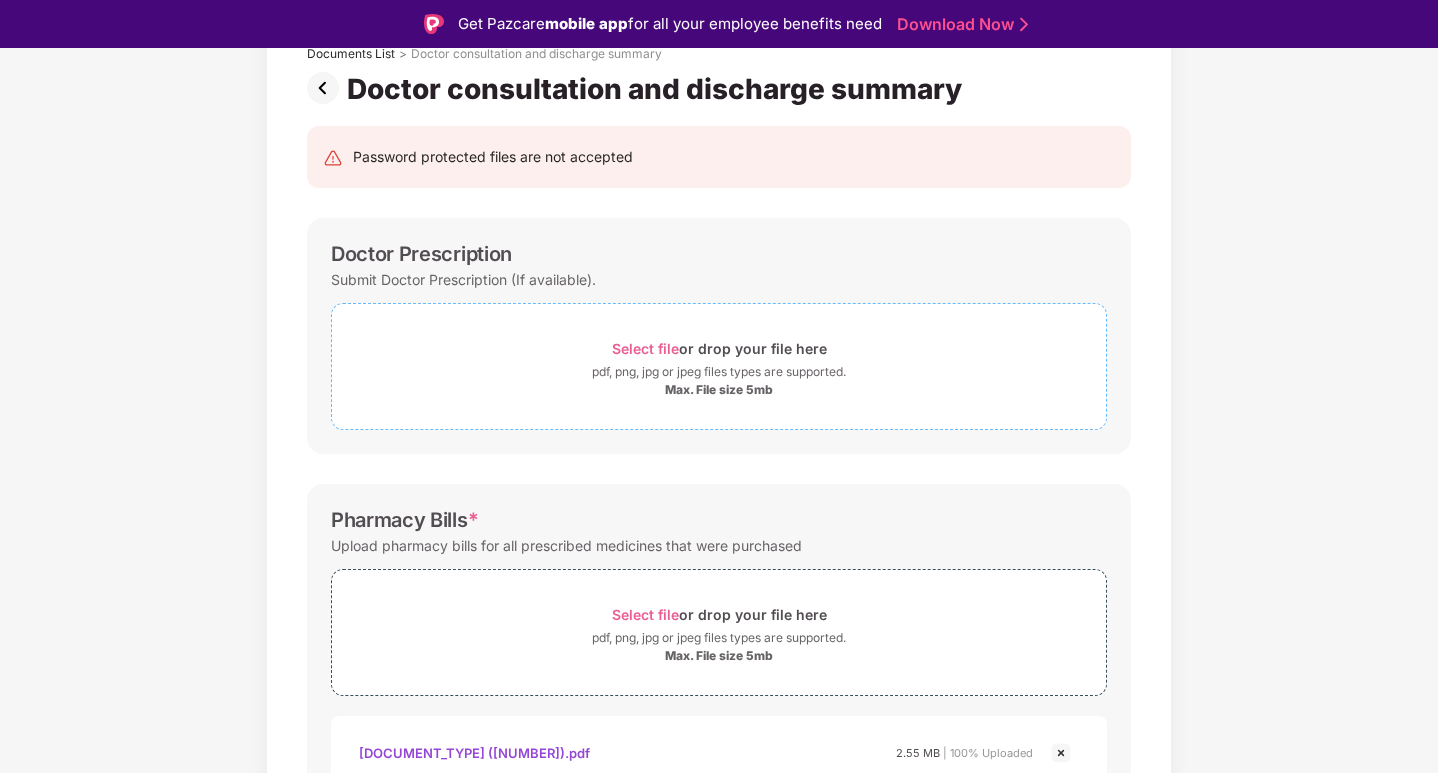 click on "pdf, png, jpg or jpeg files types are supported." at bounding box center [719, 372] 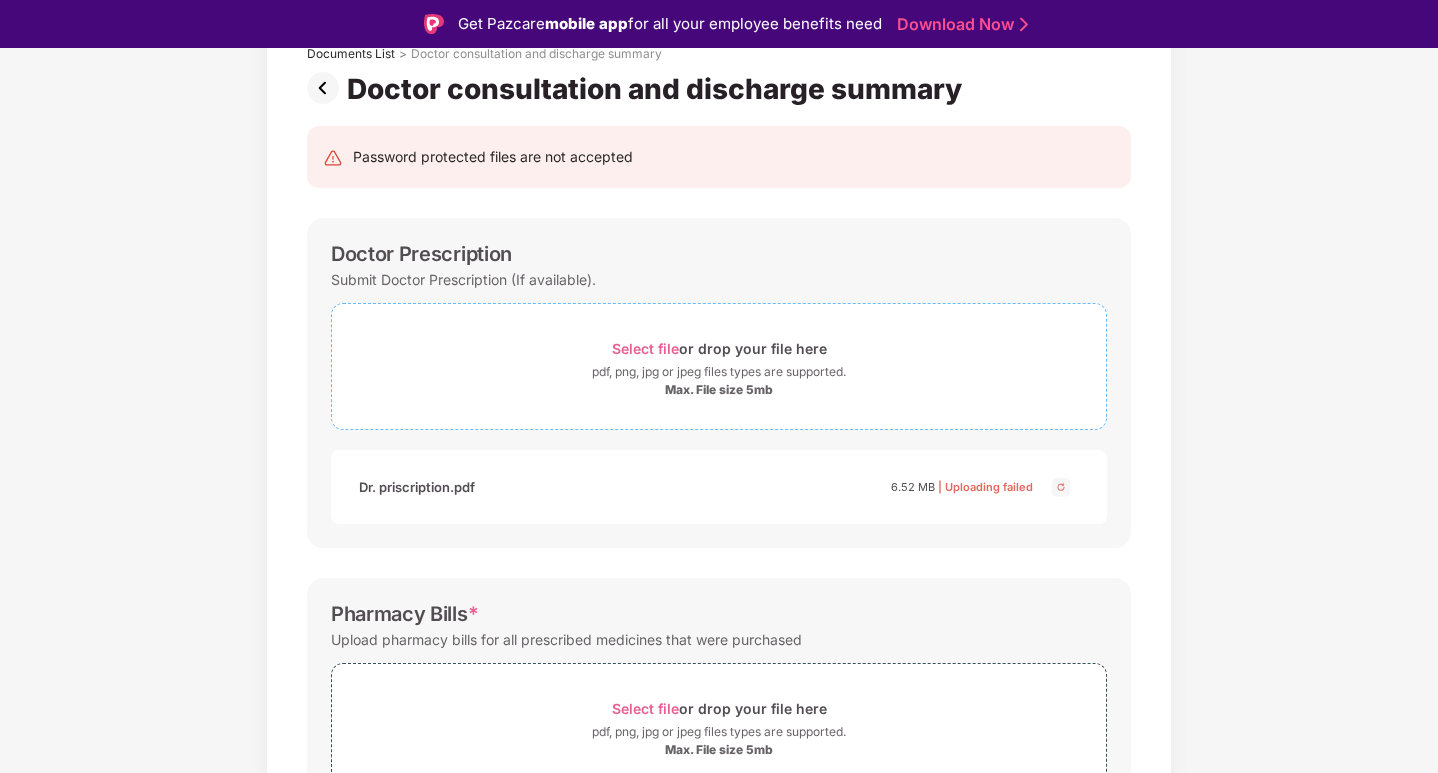 click on "Max. File size 5mb" at bounding box center (719, 390) 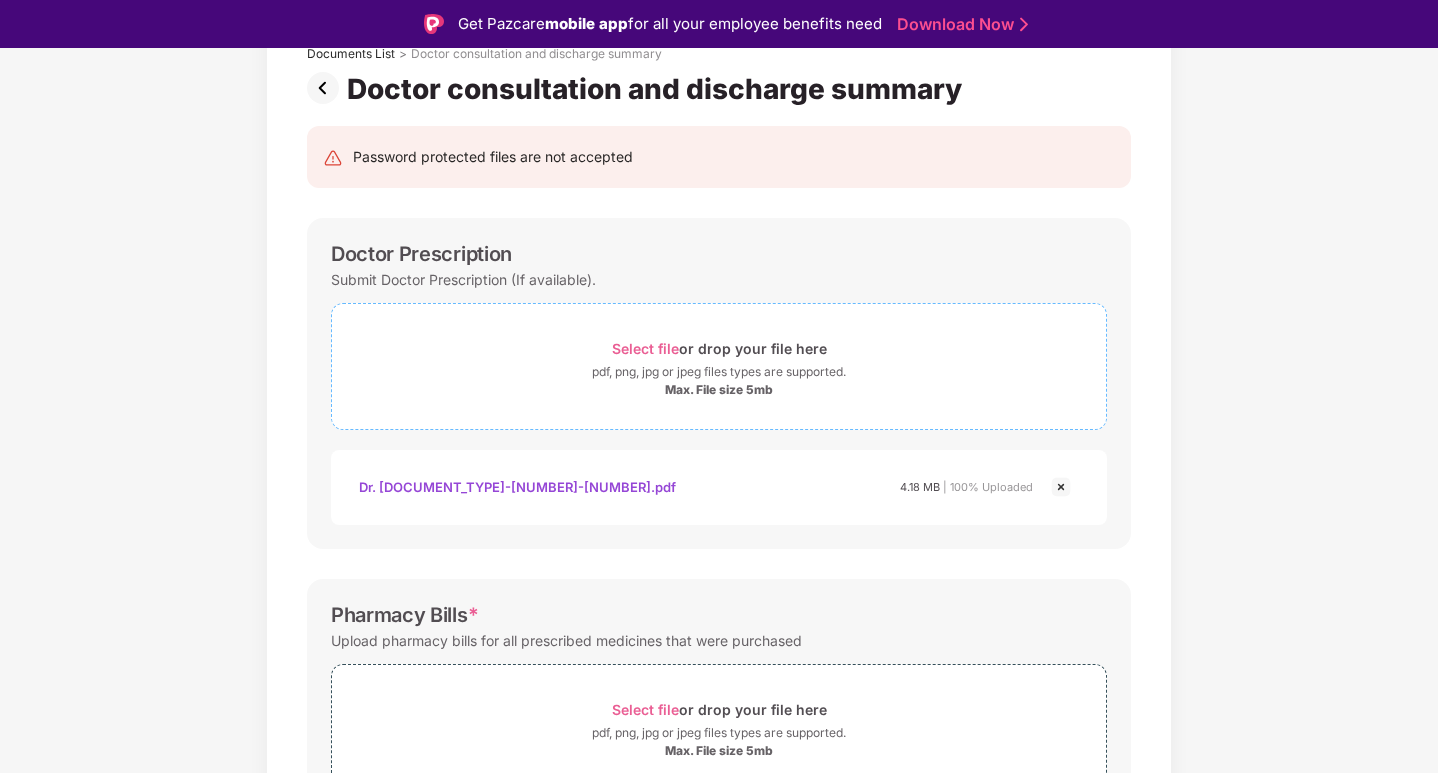 click on "pdf, png, jpg or jpeg files types are supported." at bounding box center (719, 372) 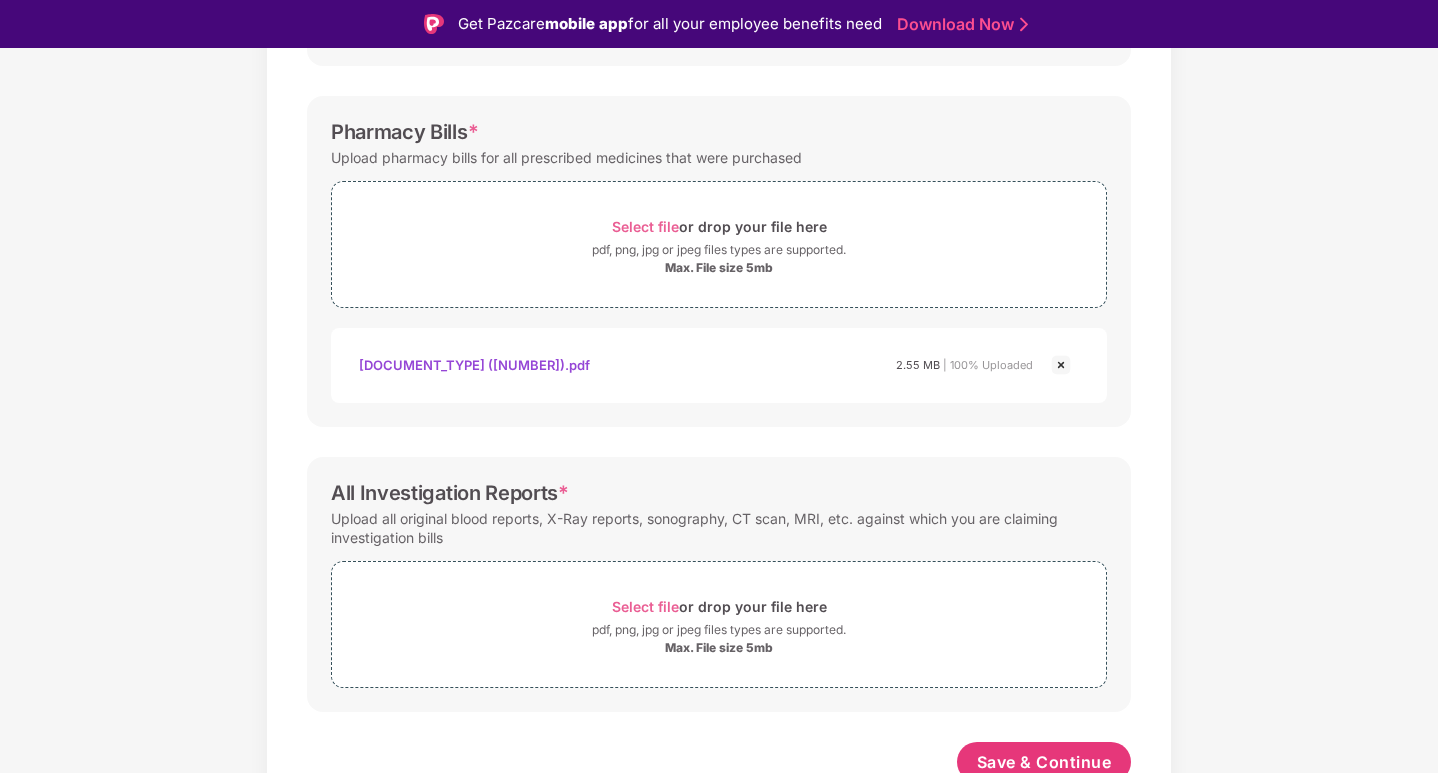 scroll, scrollTop: 727, scrollLeft: 0, axis: vertical 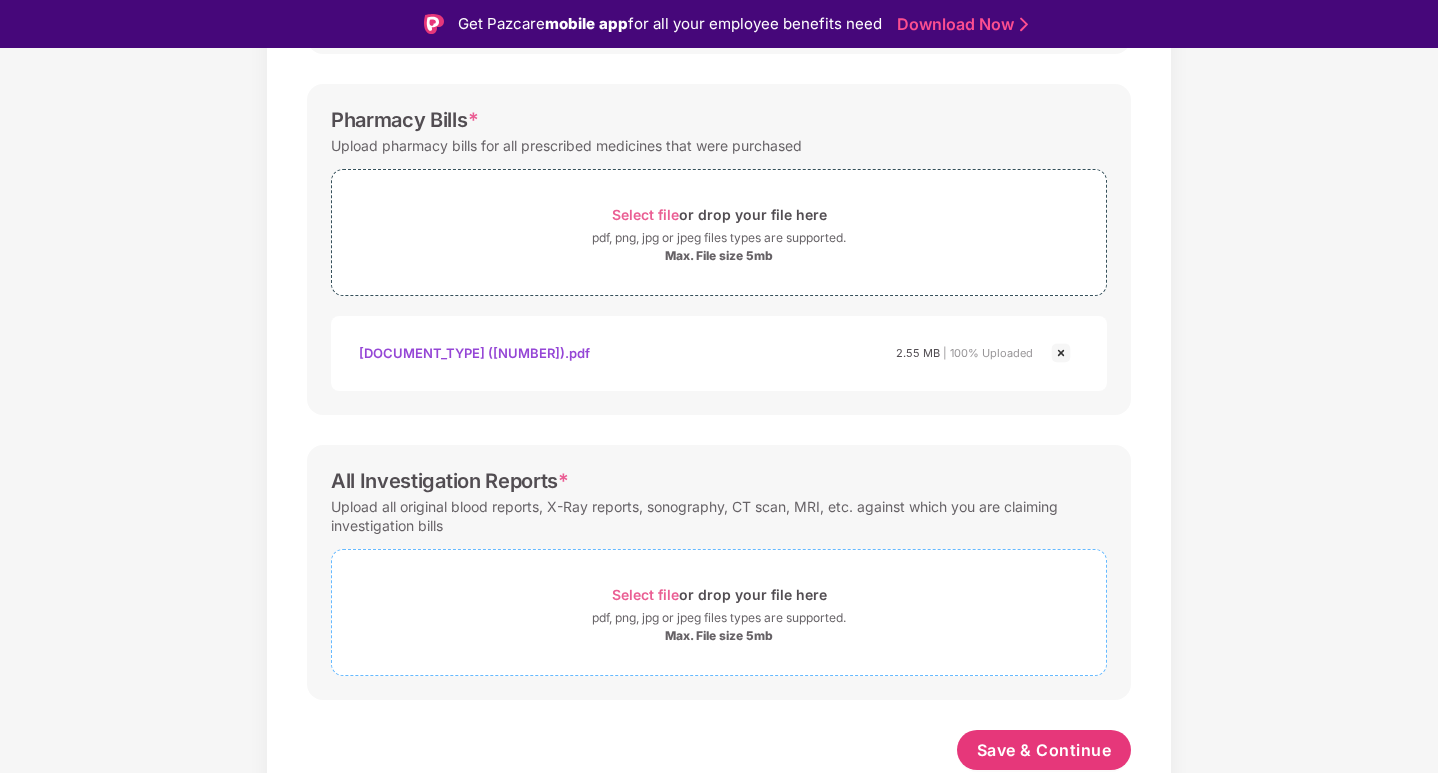 click on "Select file  or drop your file here" at bounding box center (719, 594) 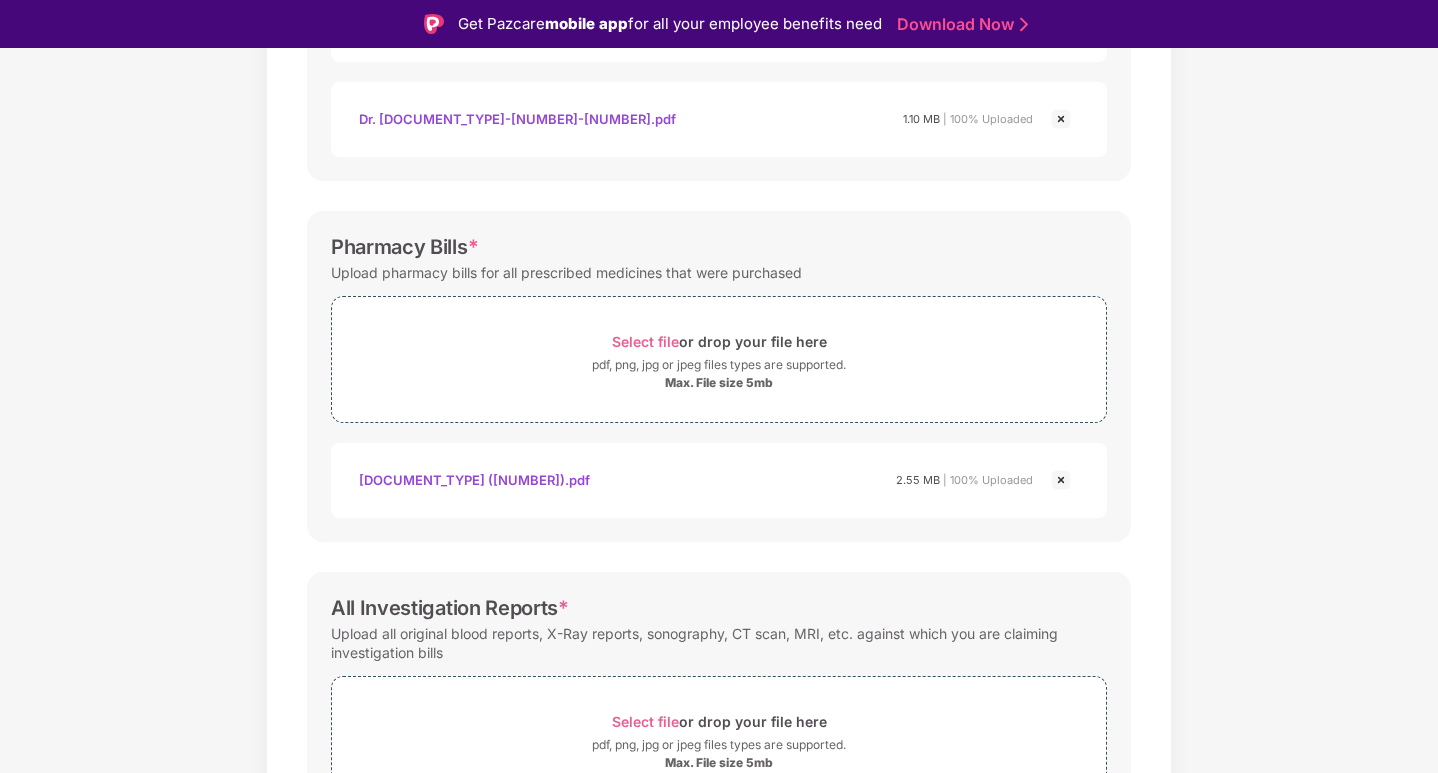 scroll, scrollTop: 821, scrollLeft: 0, axis: vertical 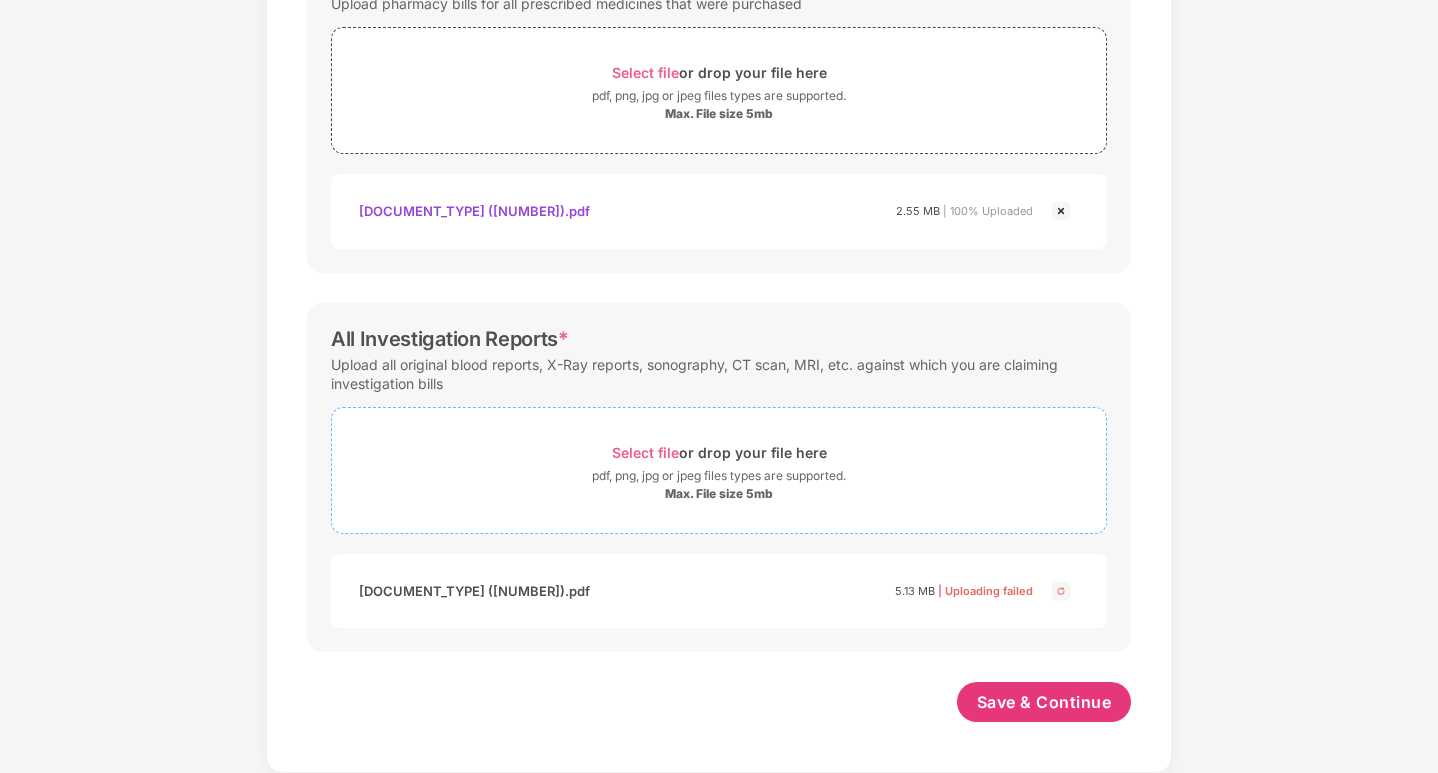 click on "pdf, png, jpg or jpeg files types are supported." at bounding box center (719, 476) 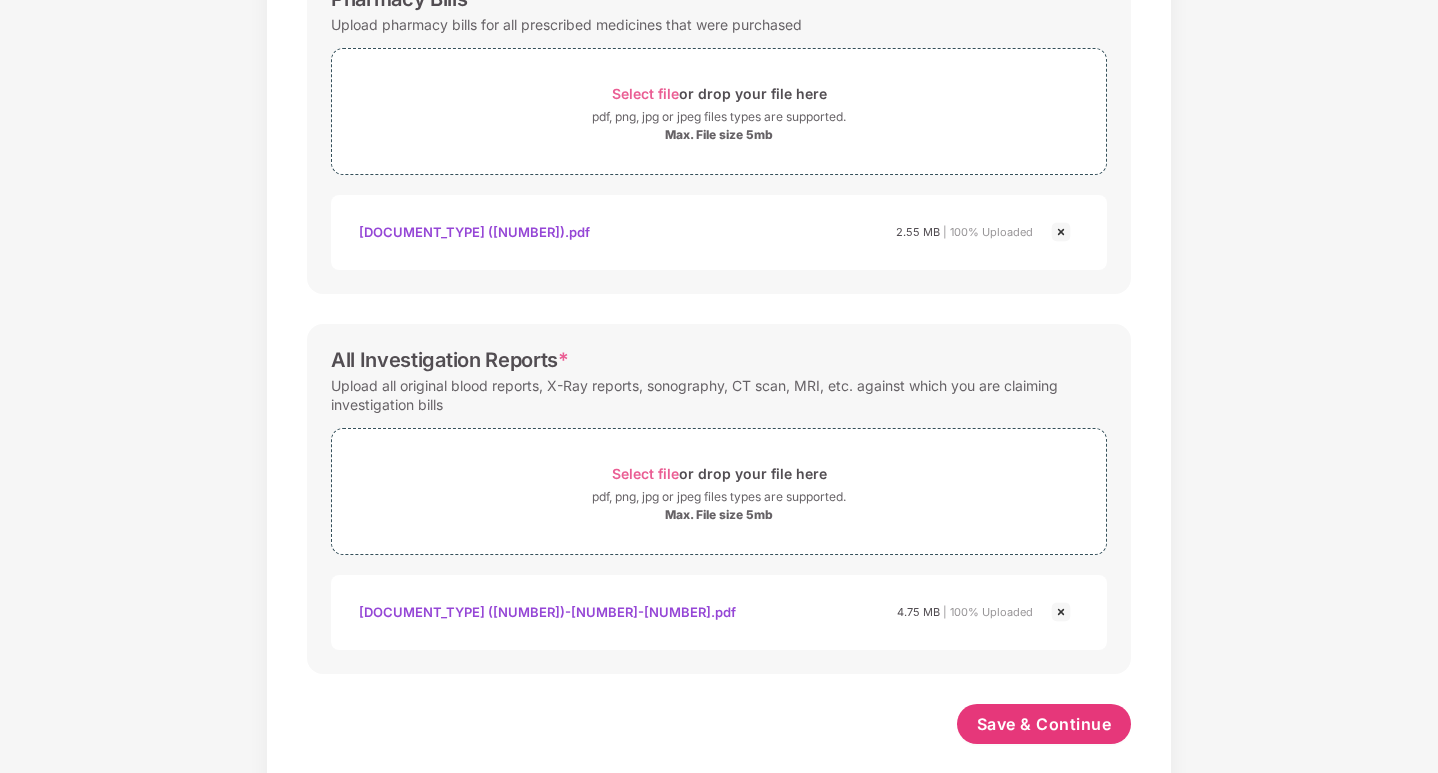 scroll, scrollTop: 822, scrollLeft: 0, axis: vertical 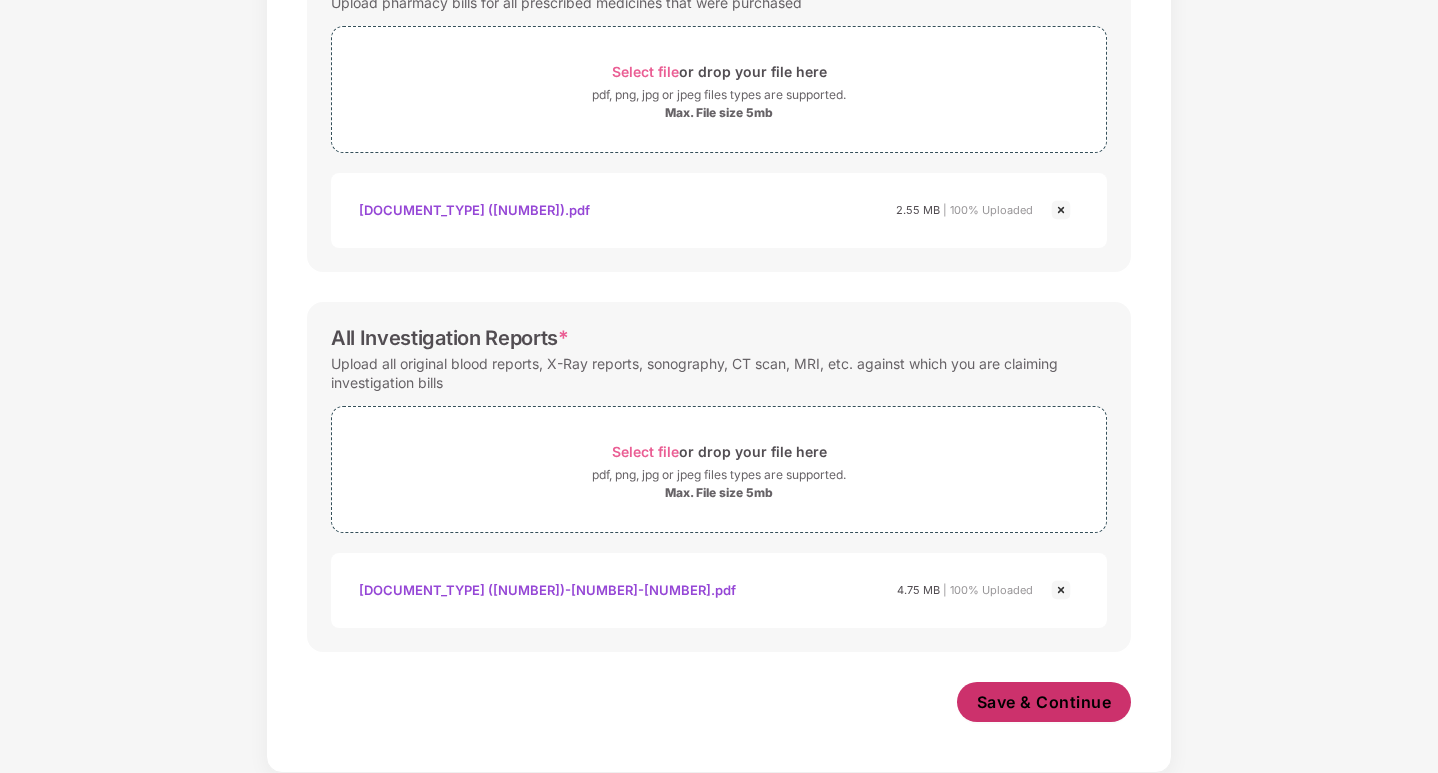 click on "Save & Continue" at bounding box center [1044, 702] 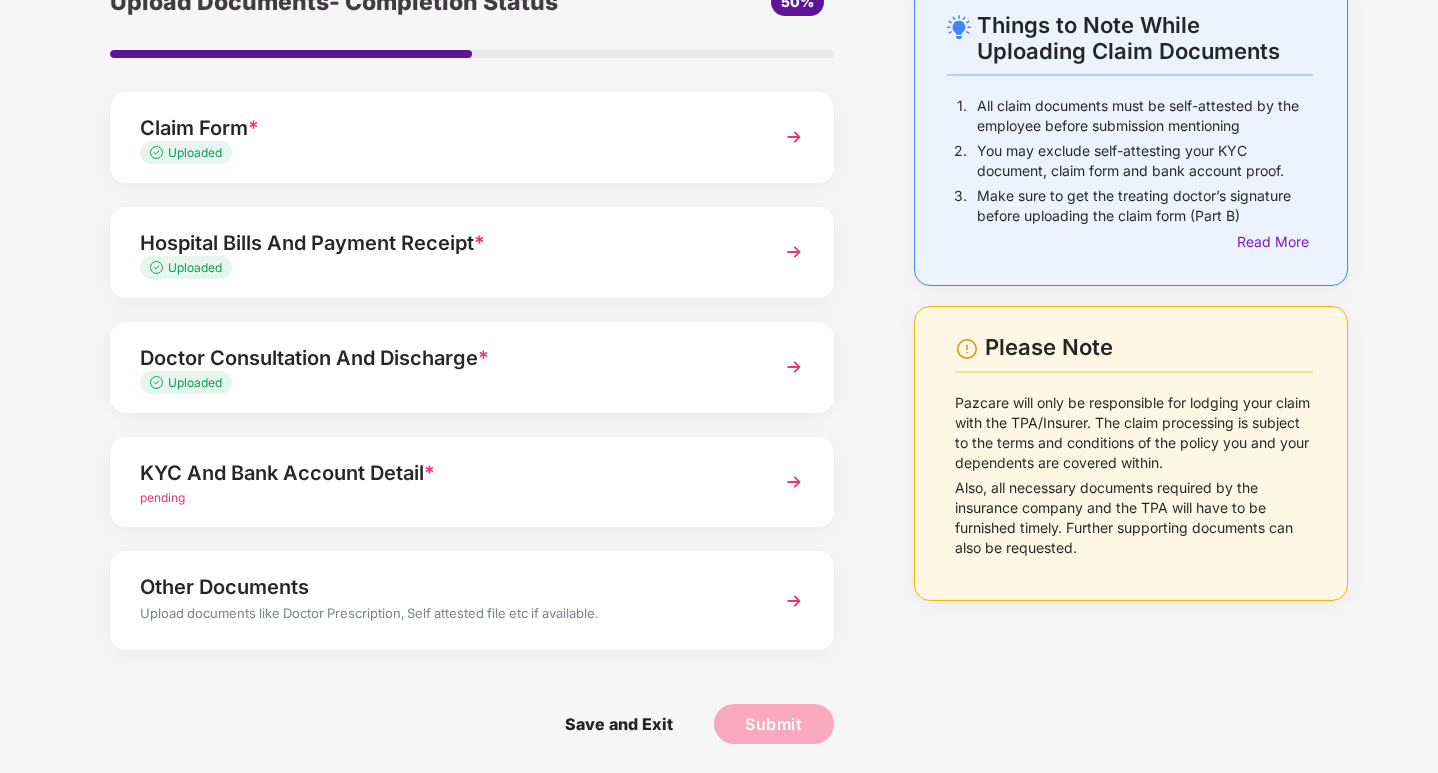 scroll, scrollTop: 111, scrollLeft: 0, axis: vertical 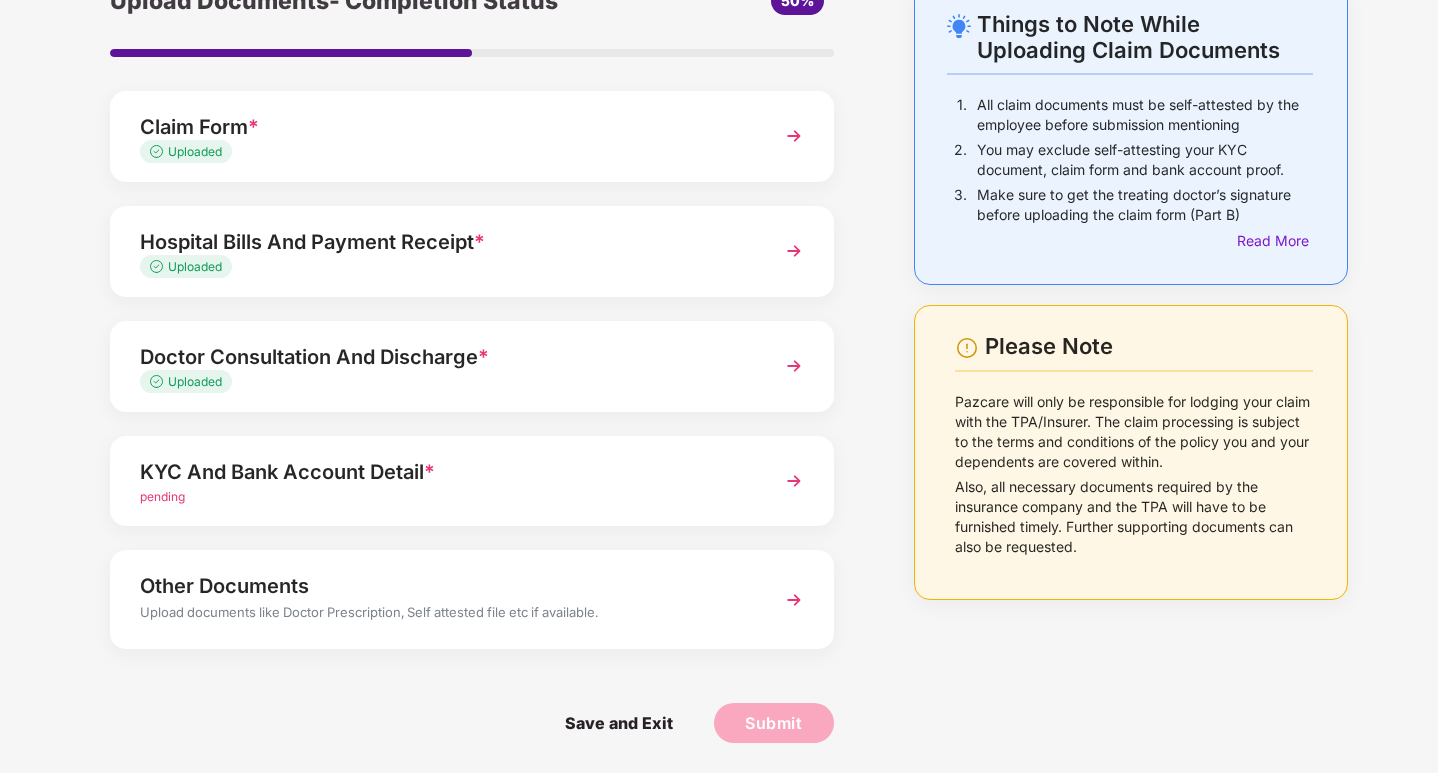 click on "pending" at bounding box center [444, 497] 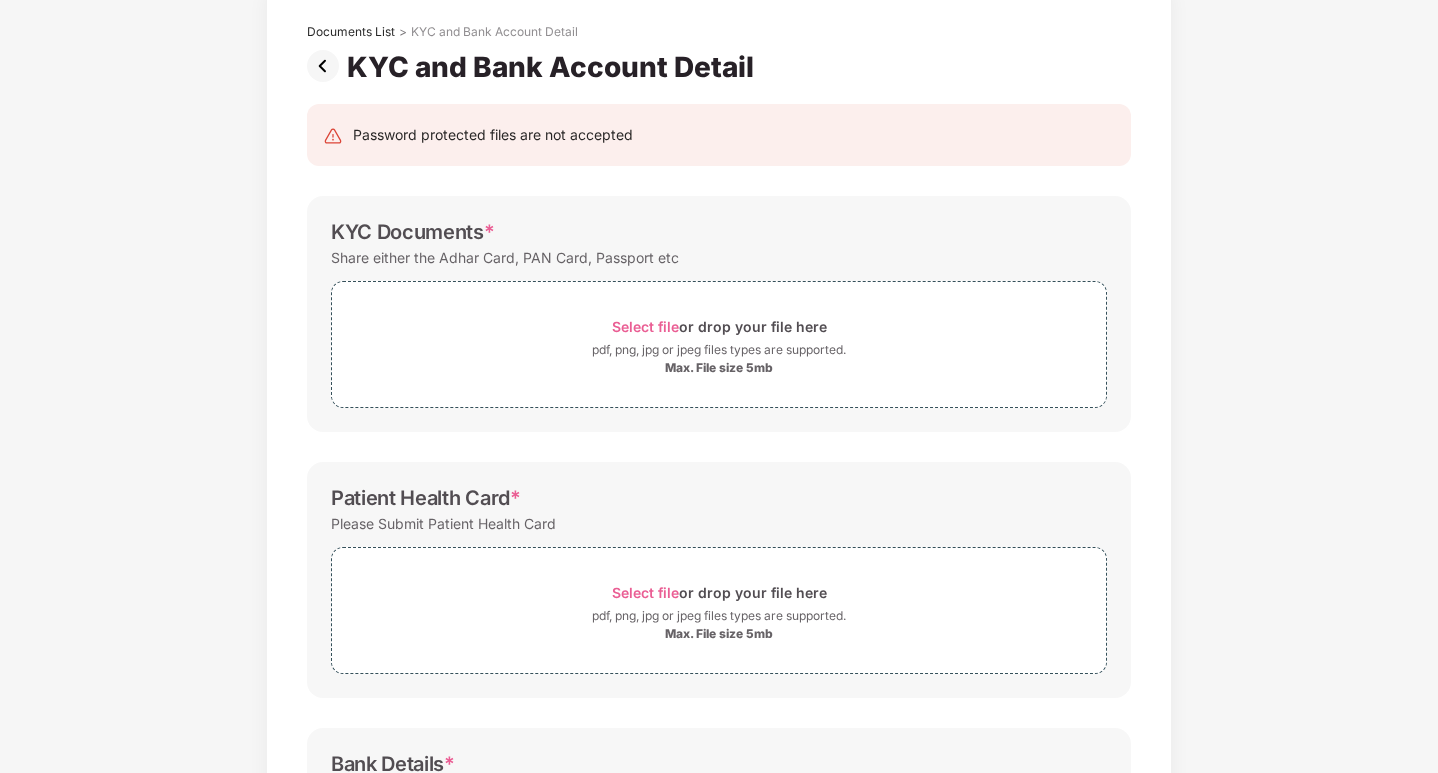 scroll, scrollTop: 0, scrollLeft: 0, axis: both 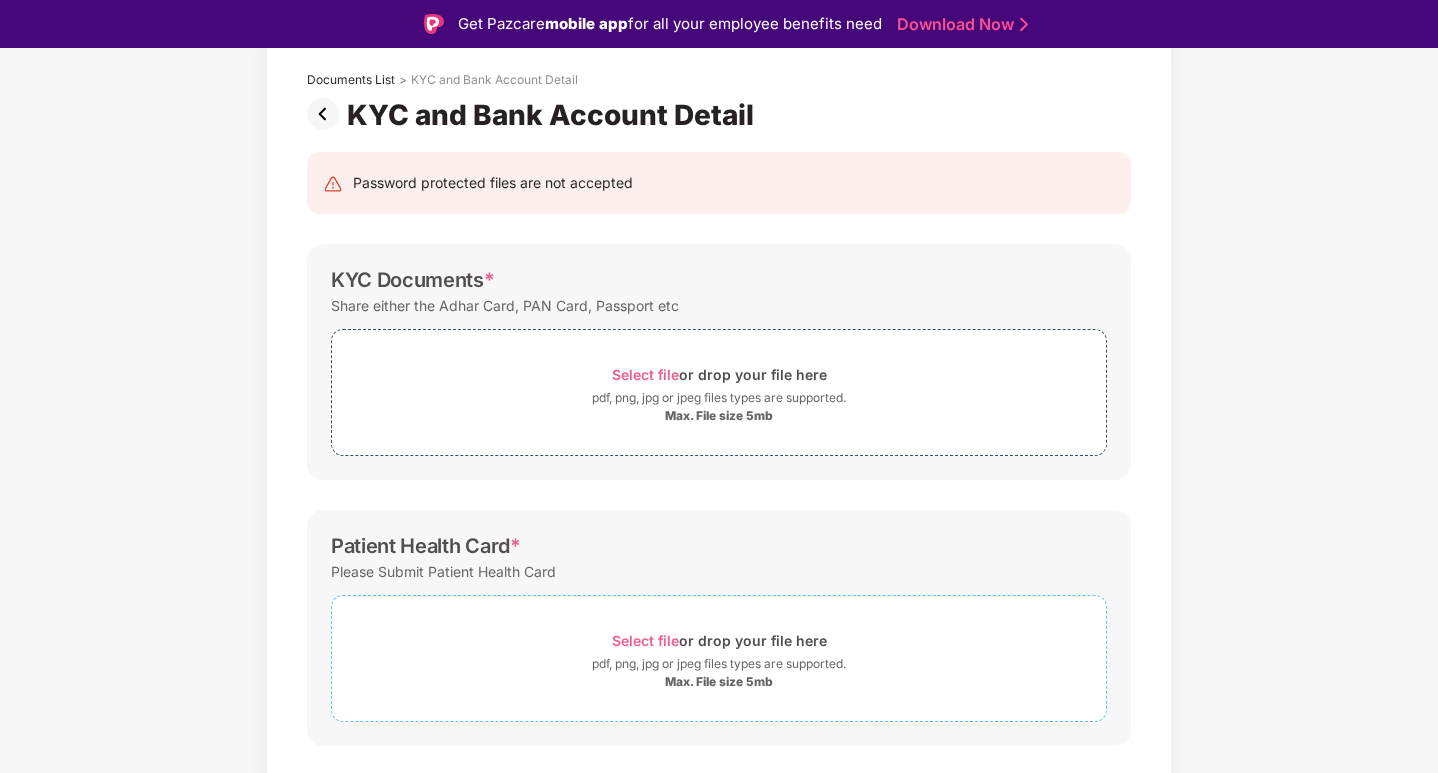 click on "Select file  or drop your file here" at bounding box center [719, 640] 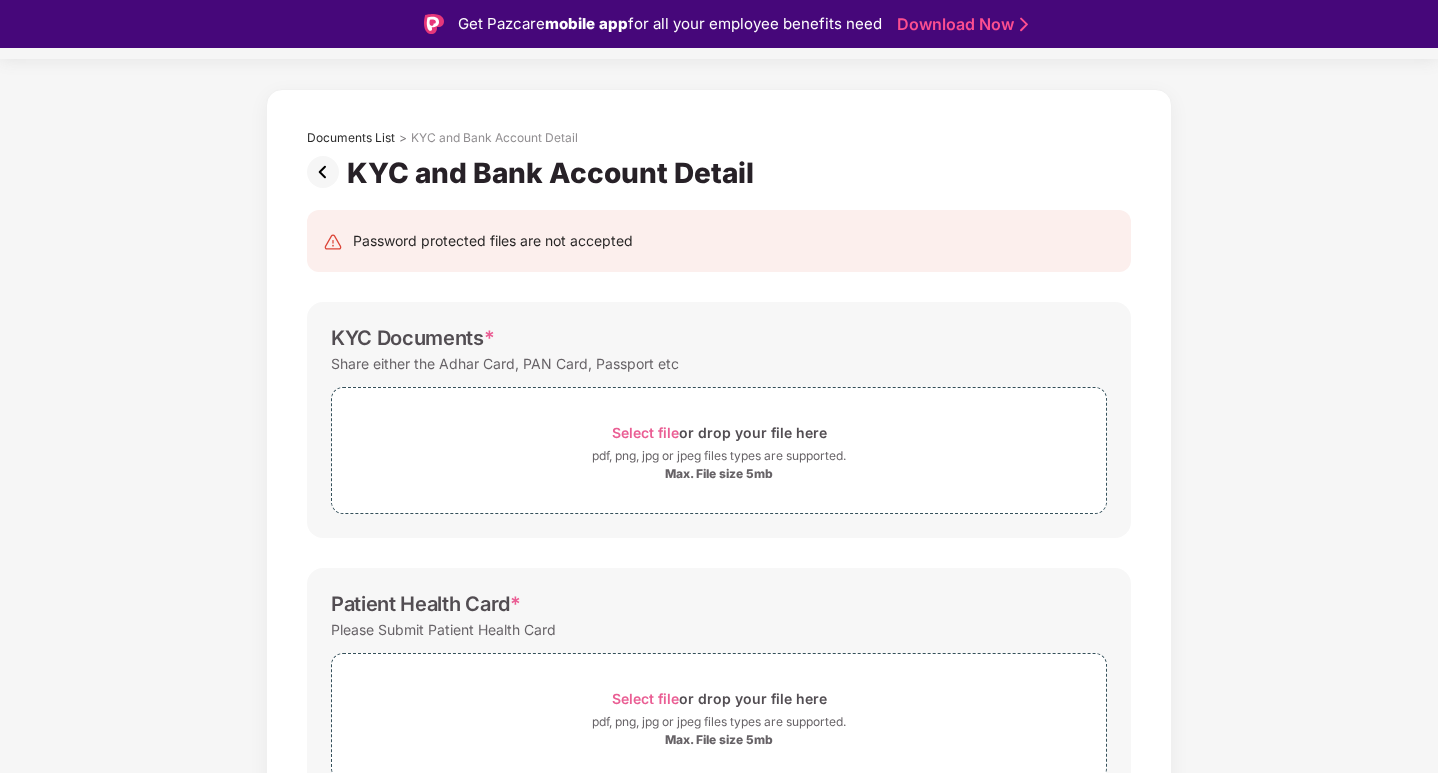 scroll, scrollTop: 0, scrollLeft: 0, axis: both 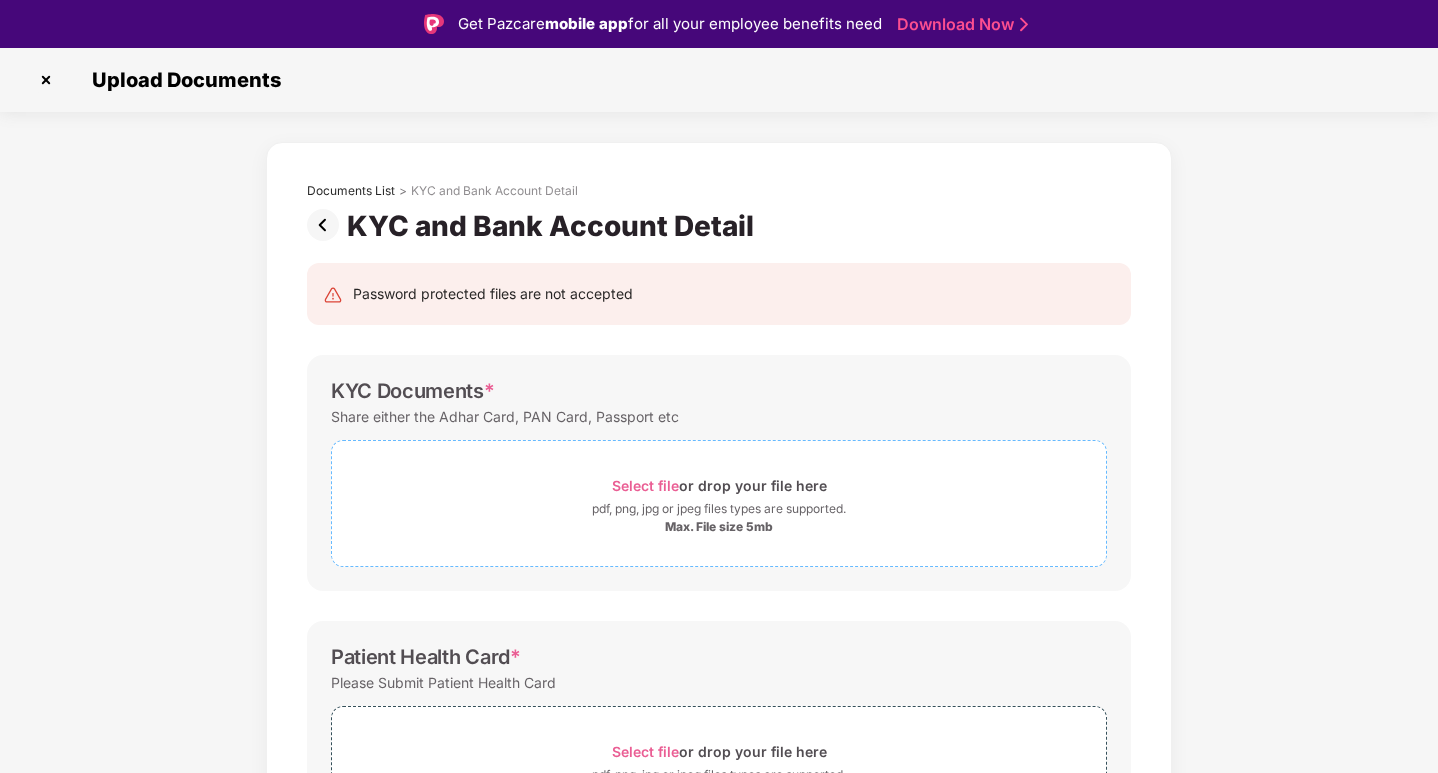 click on "pdf, png, jpg or jpeg files types are supported." at bounding box center [719, 509] 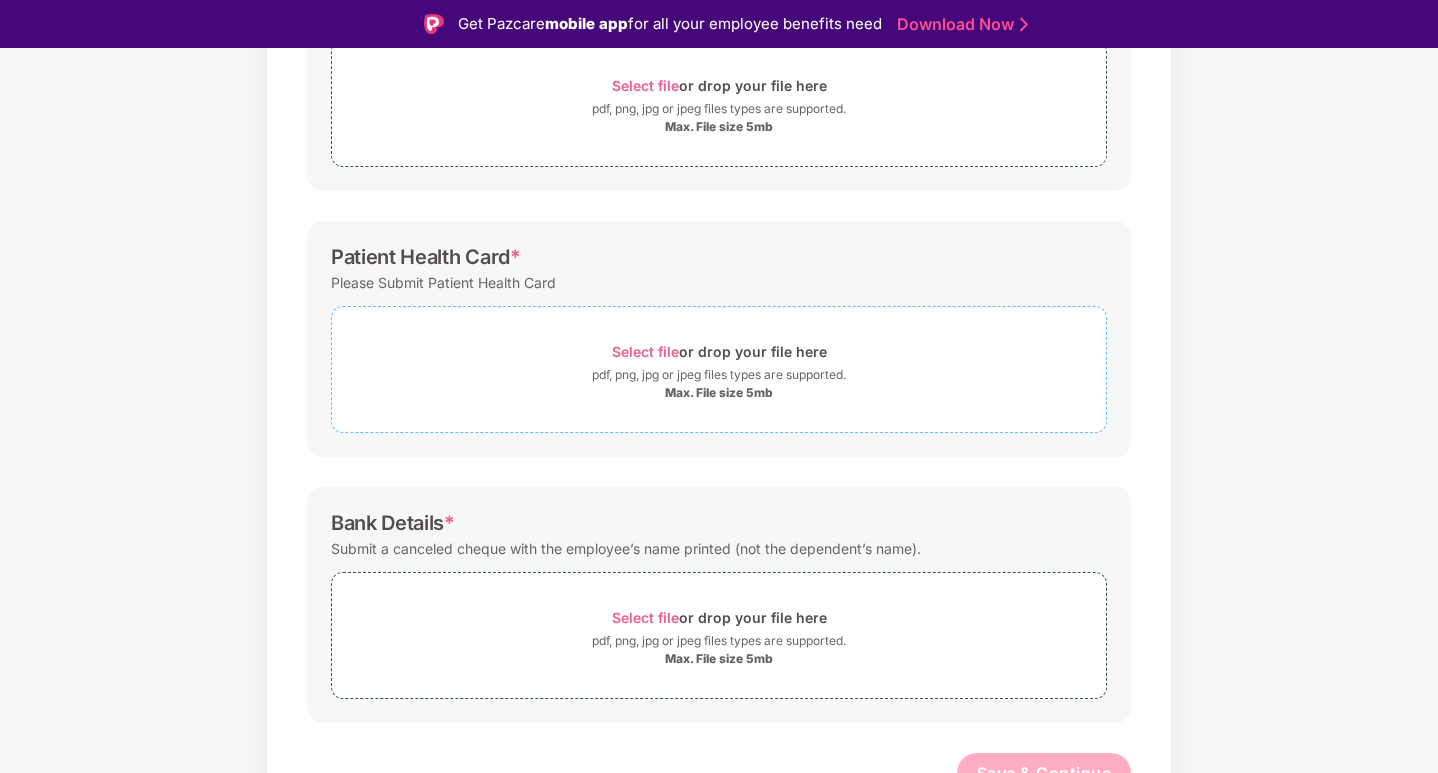 scroll, scrollTop: 423, scrollLeft: 0, axis: vertical 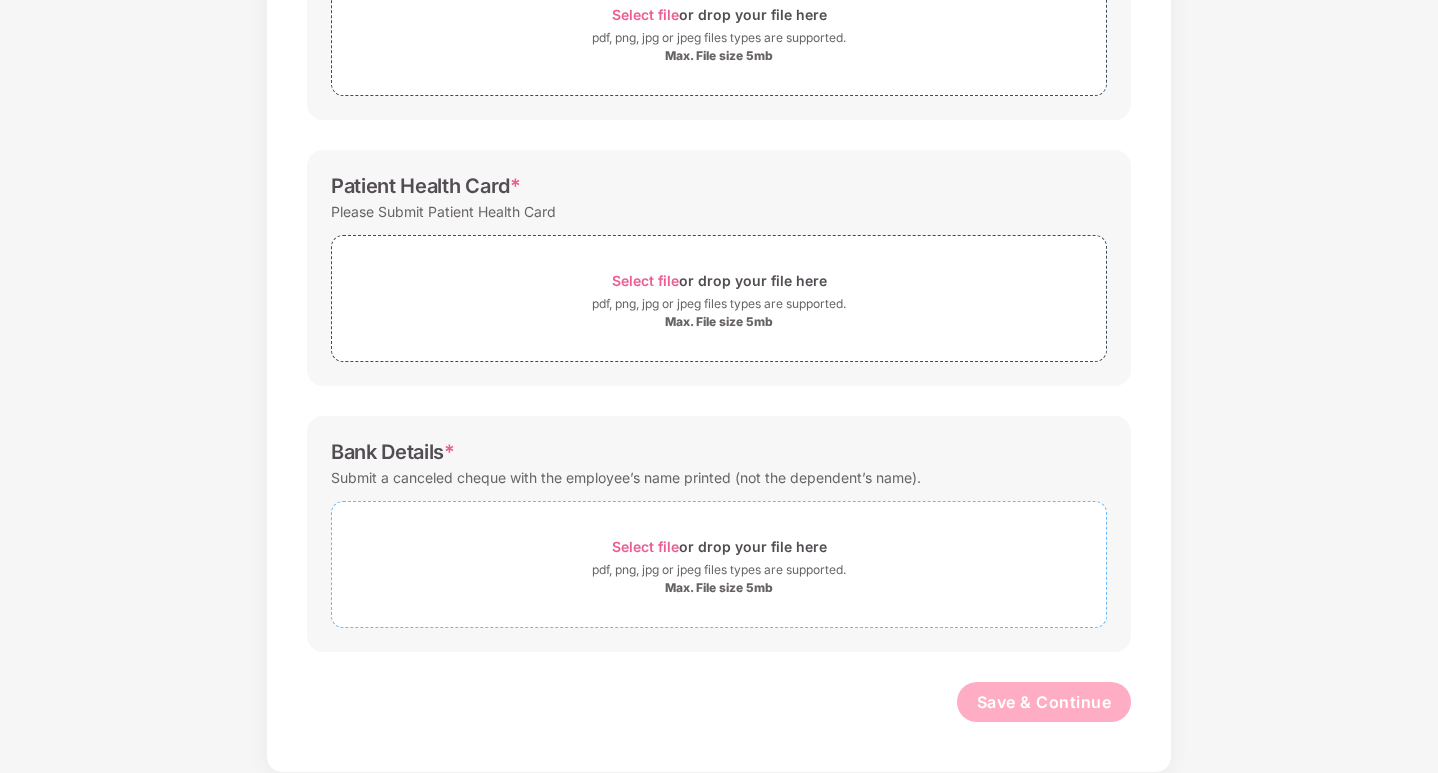 click on "Max. File size 5mb" at bounding box center (719, 588) 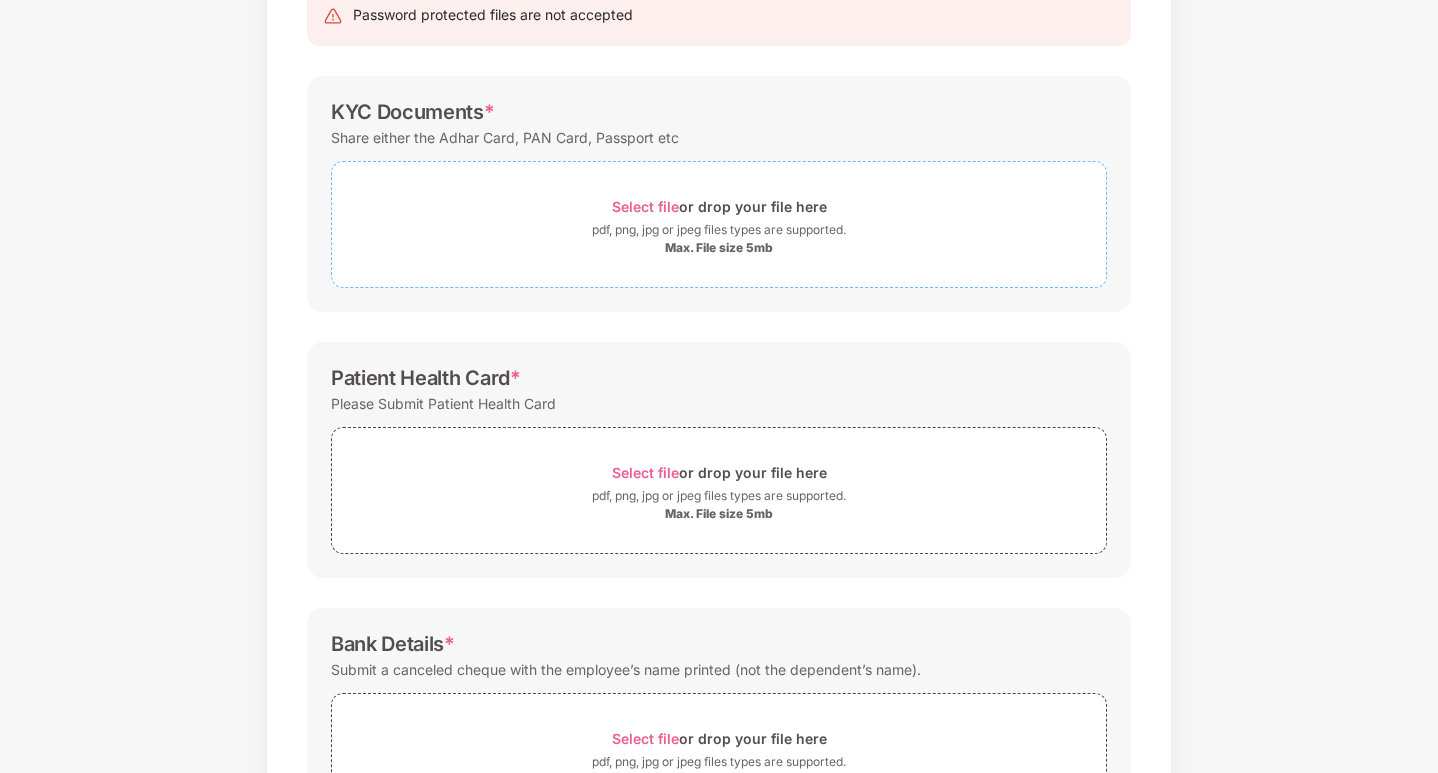 scroll, scrollTop: 223, scrollLeft: 0, axis: vertical 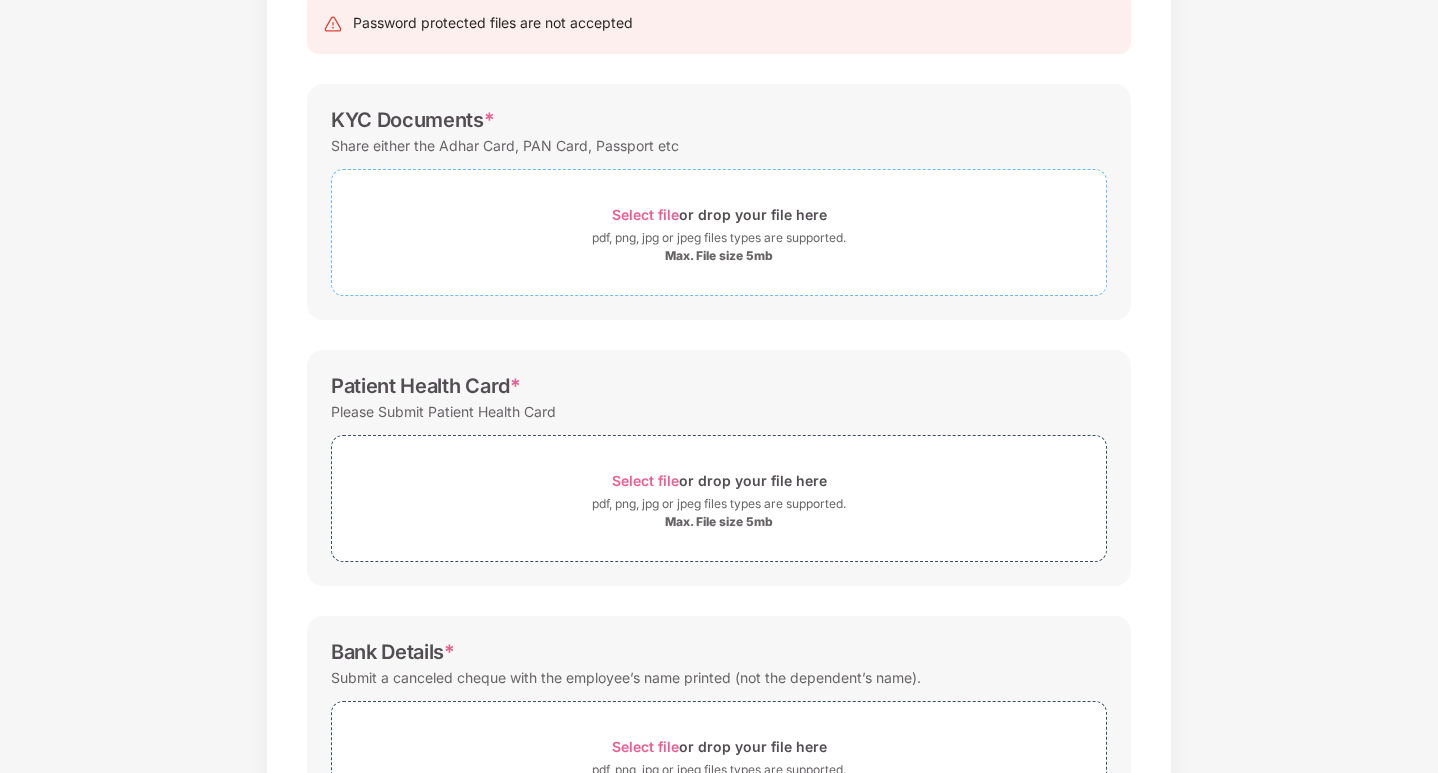click on "Select file  or drop your file here" at bounding box center [719, 214] 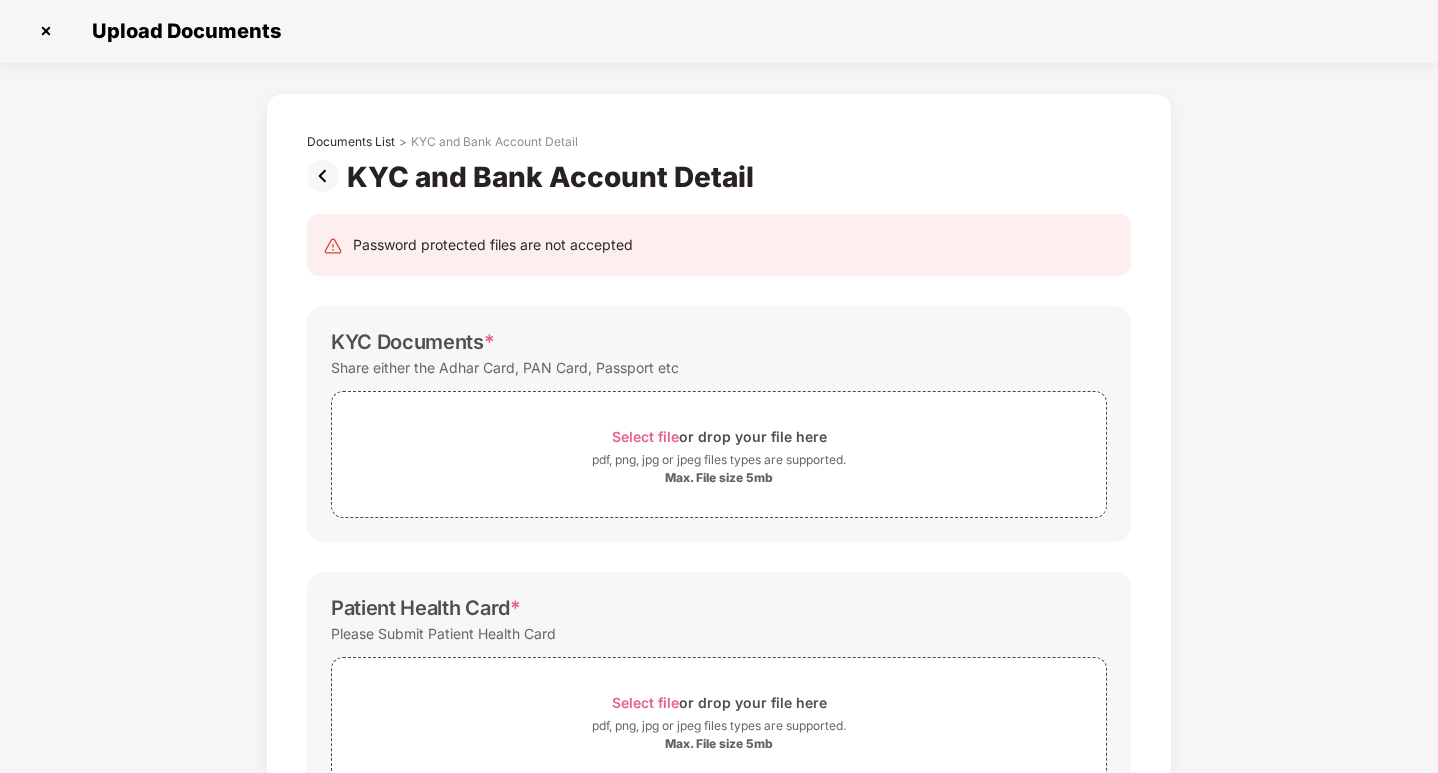 scroll, scrollTop: 0, scrollLeft: 0, axis: both 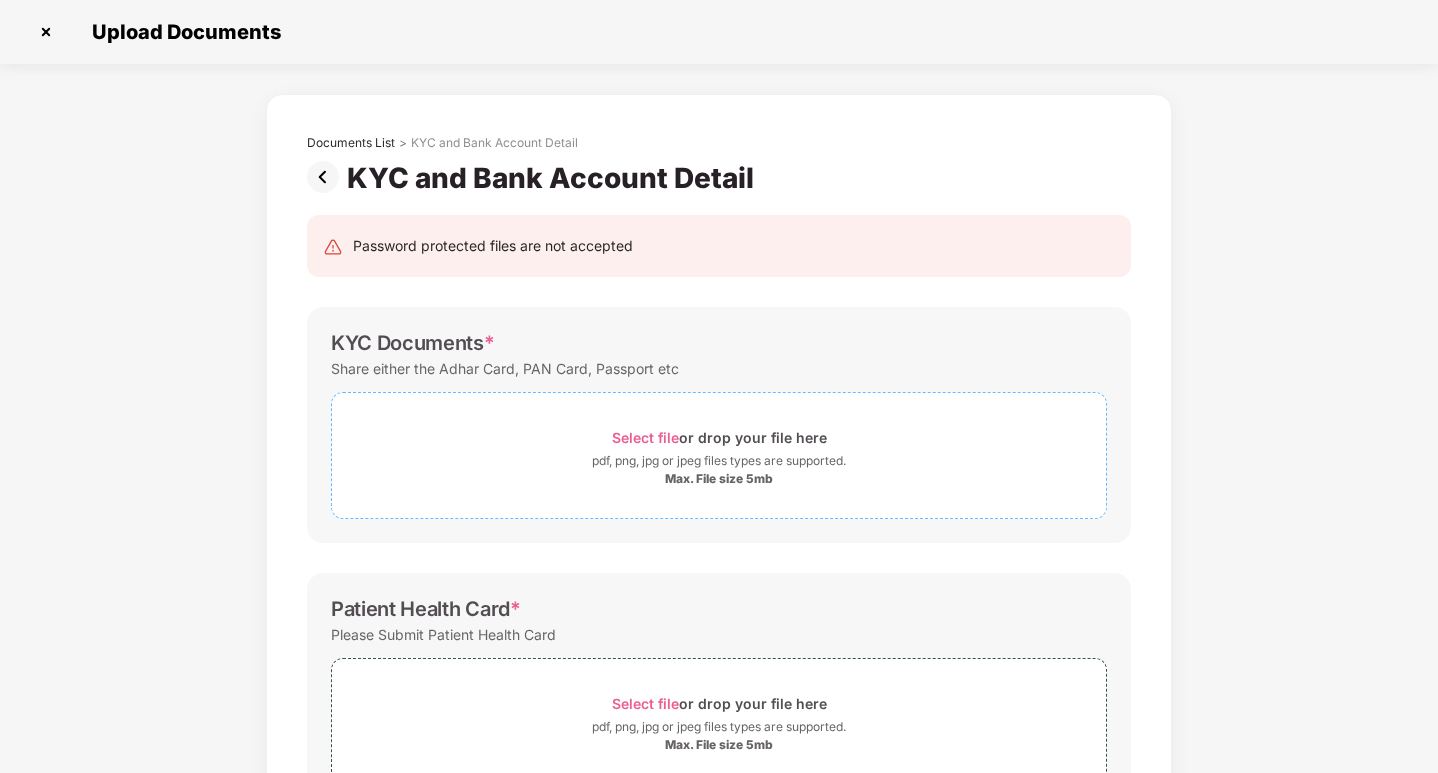 click on "Select file" at bounding box center (645, 437) 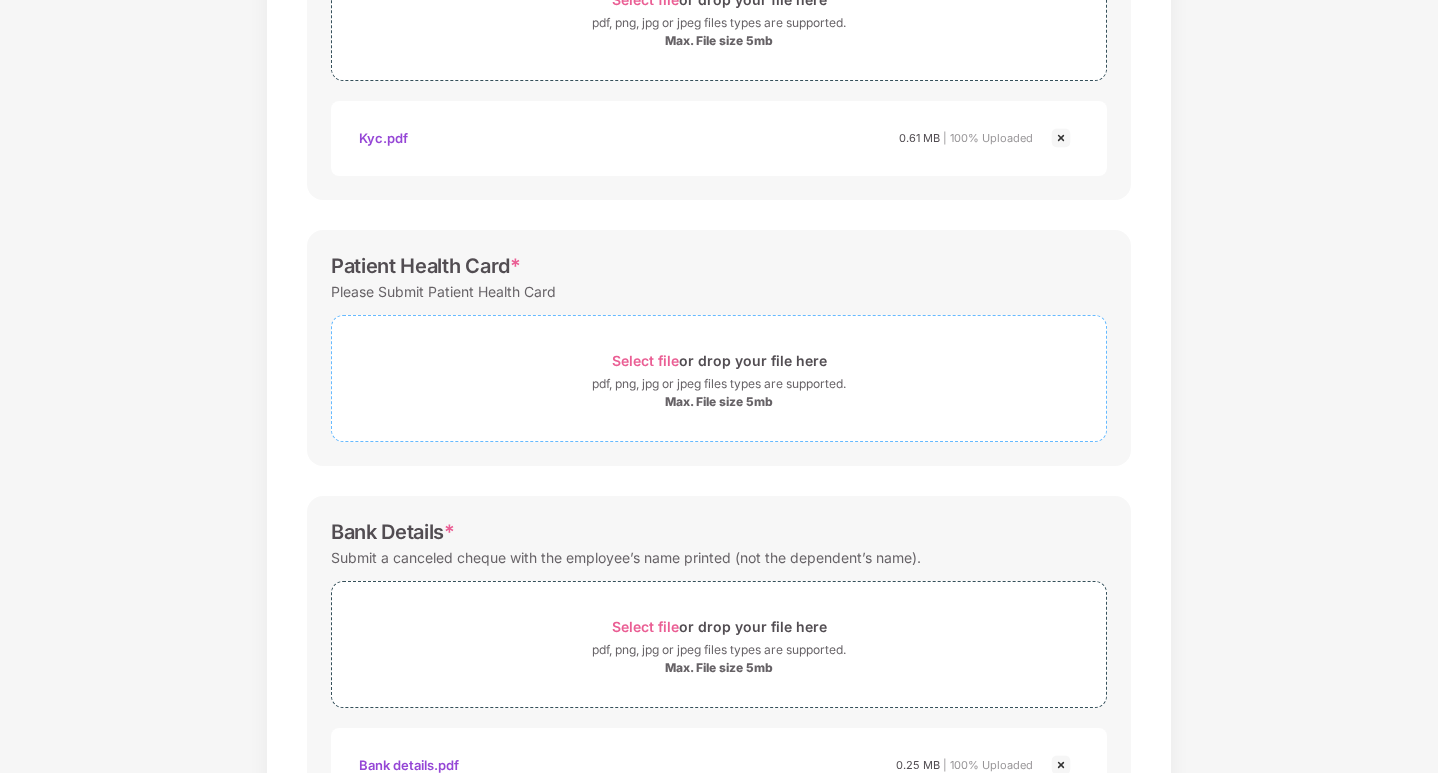 scroll, scrollTop: 600, scrollLeft: 0, axis: vertical 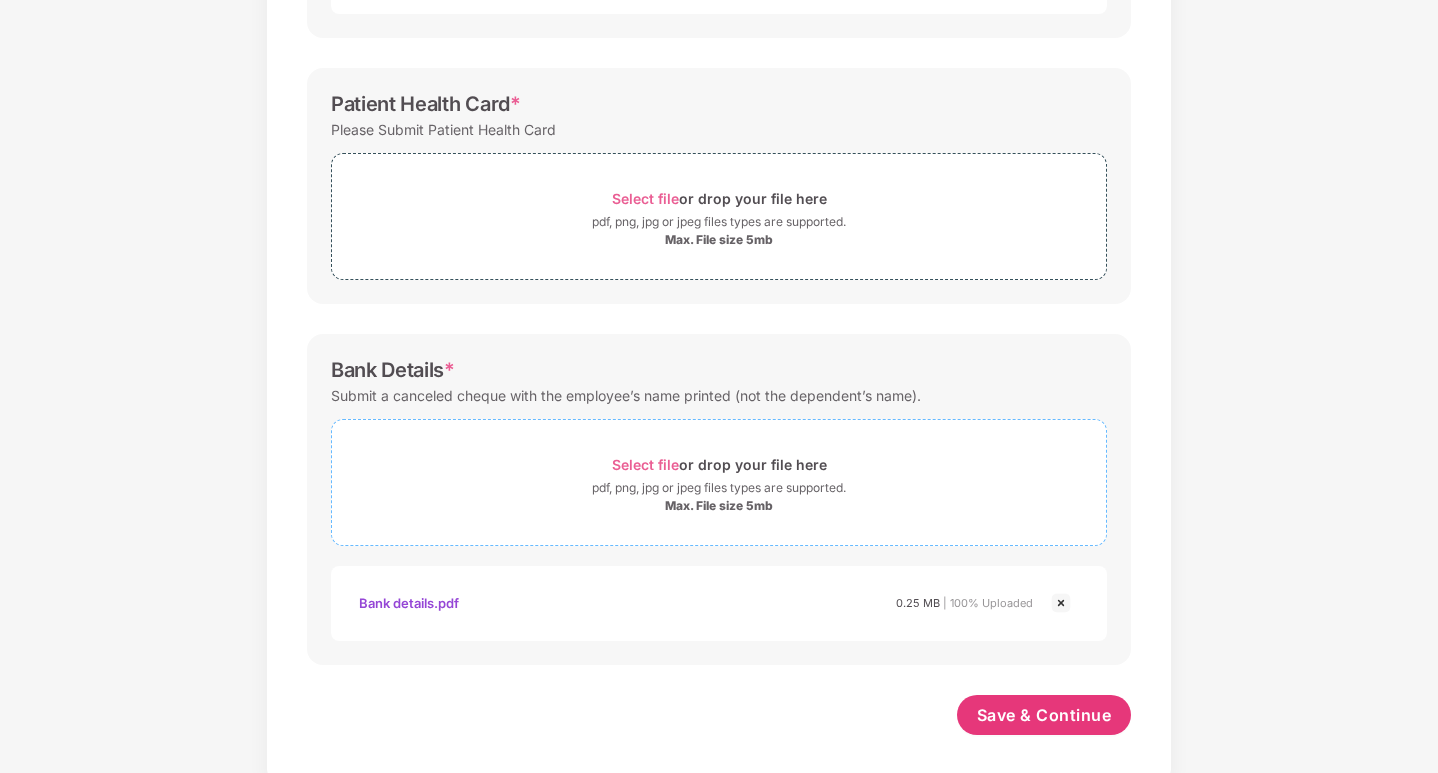 click on "Max. File size 5mb" at bounding box center [719, 506] 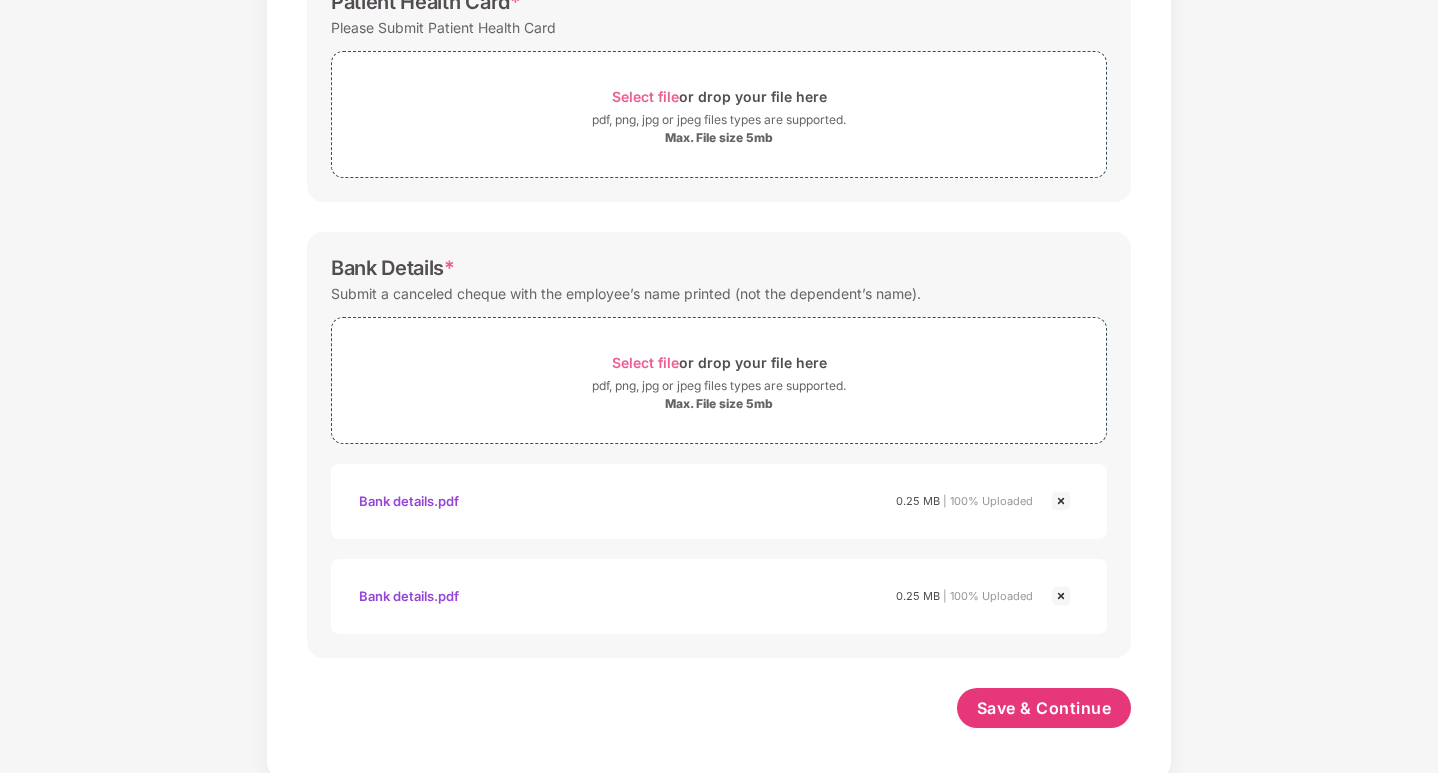 scroll, scrollTop: 708, scrollLeft: 0, axis: vertical 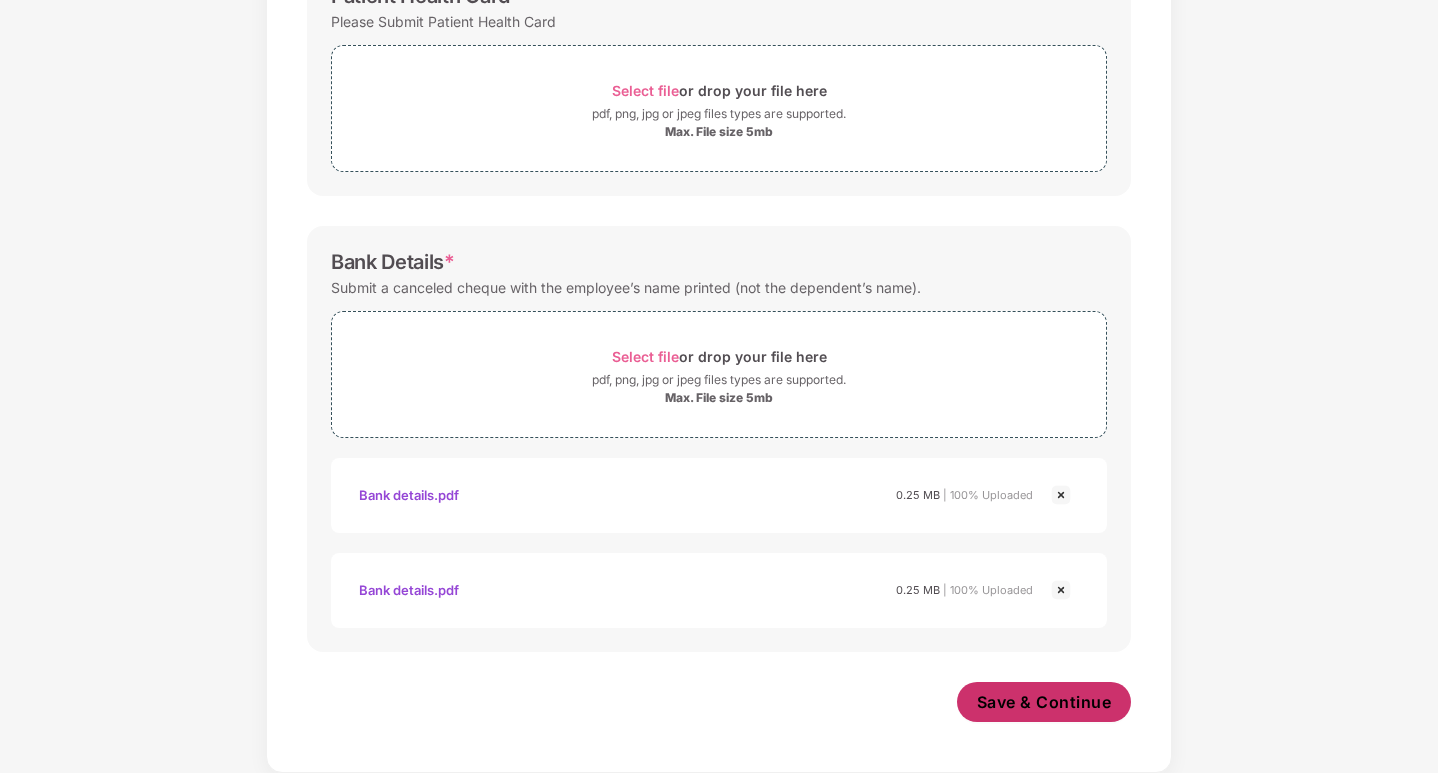click on "Save & Continue" at bounding box center (1044, 702) 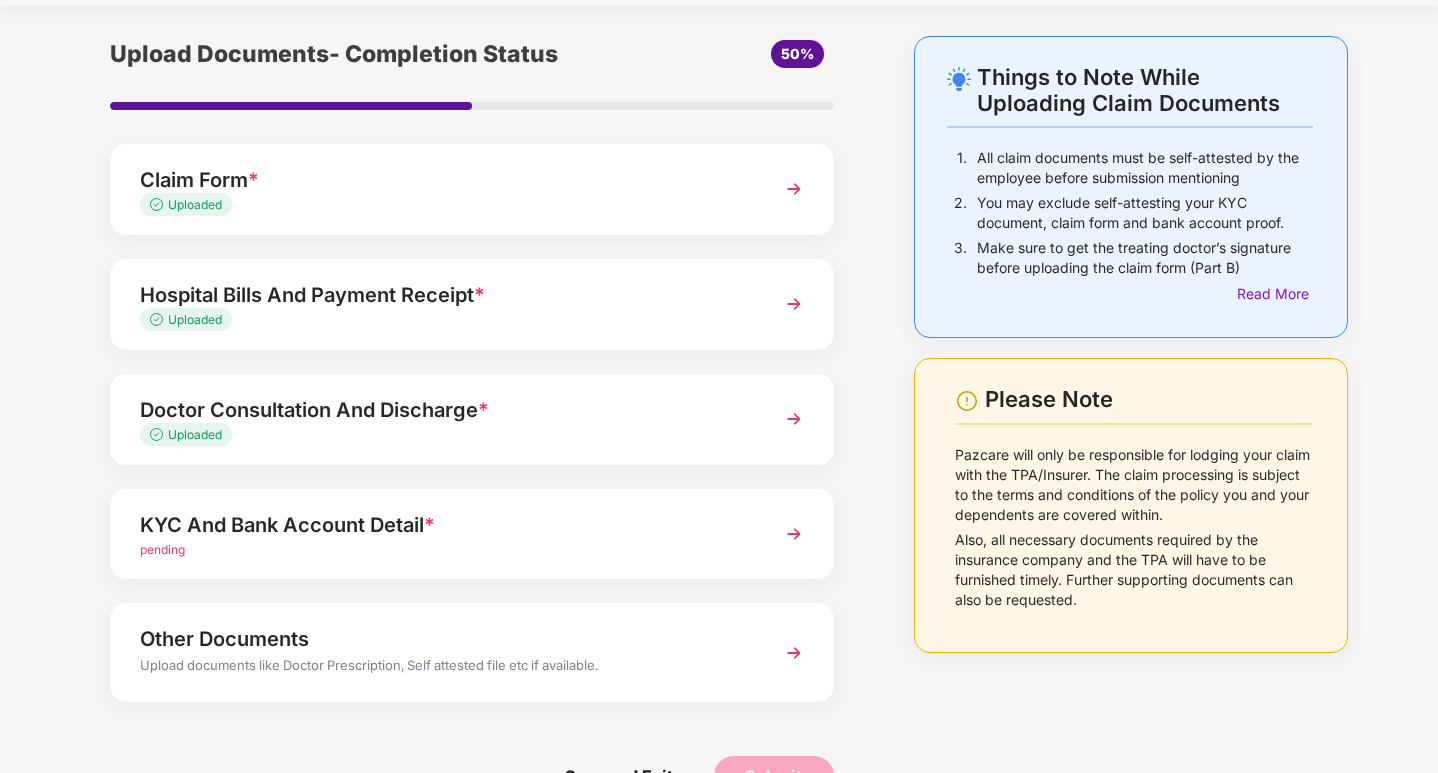 scroll, scrollTop: 111, scrollLeft: 0, axis: vertical 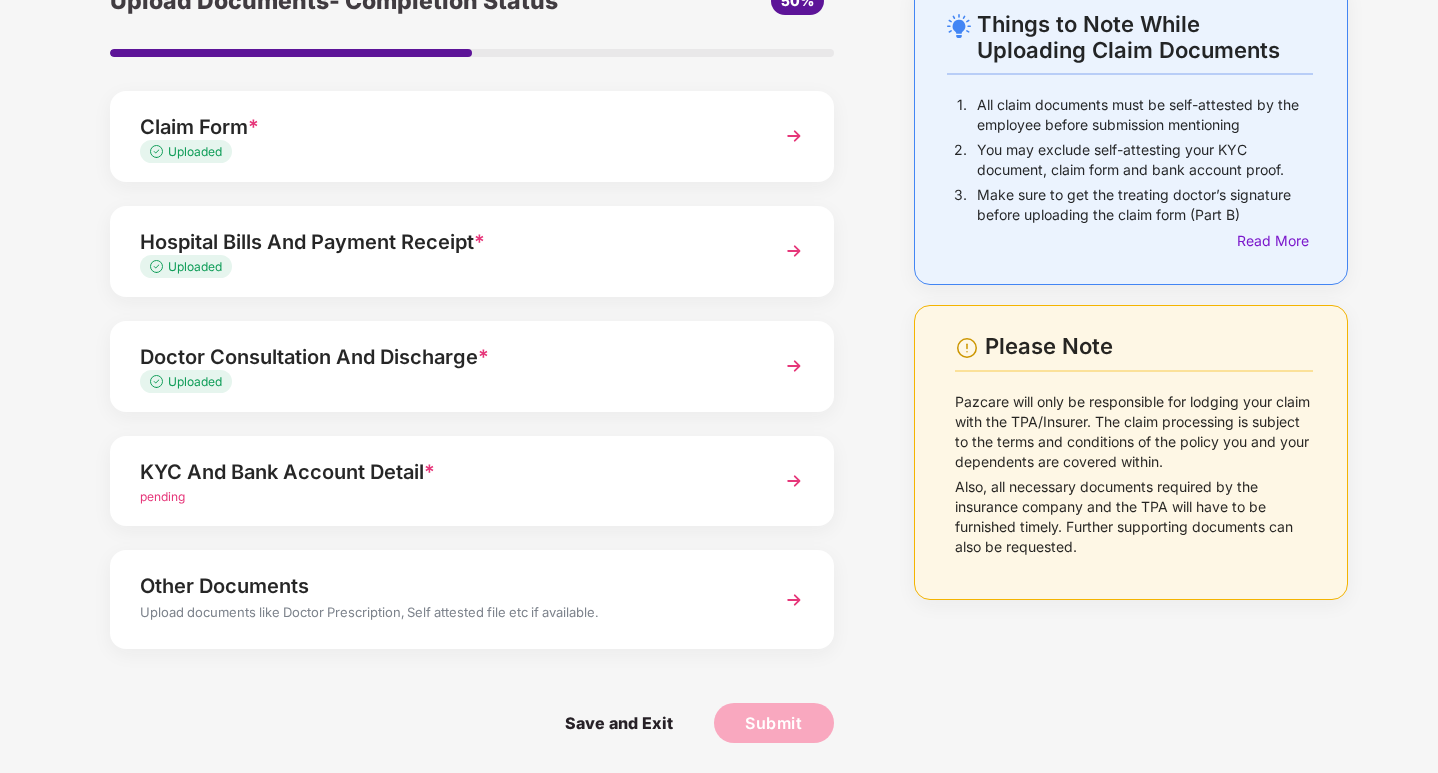 click on "Upload documents like Doctor Prescription, Self attested file etc if available." at bounding box center (444, 615) 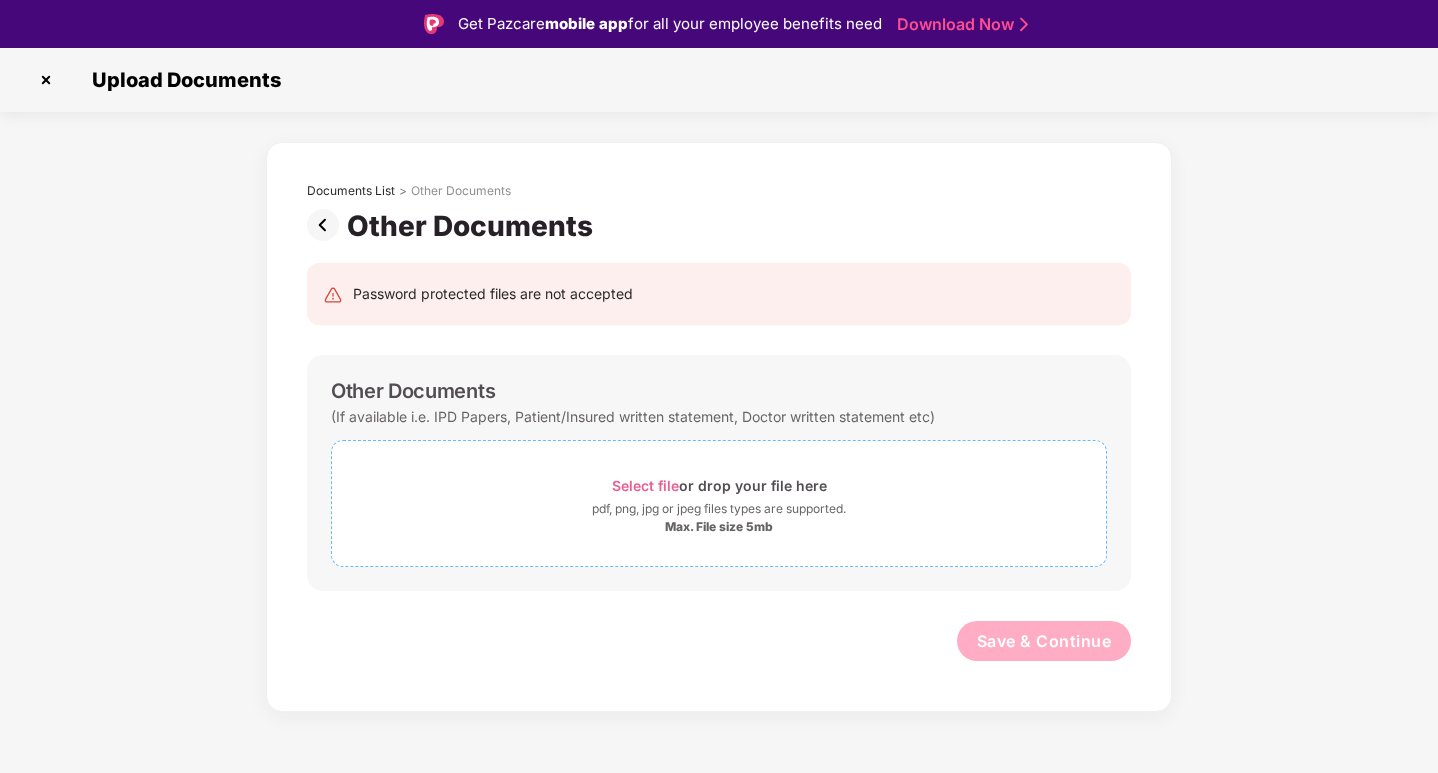 click on "pdf, png, jpg or jpeg files types are supported." at bounding box center (719, 509) 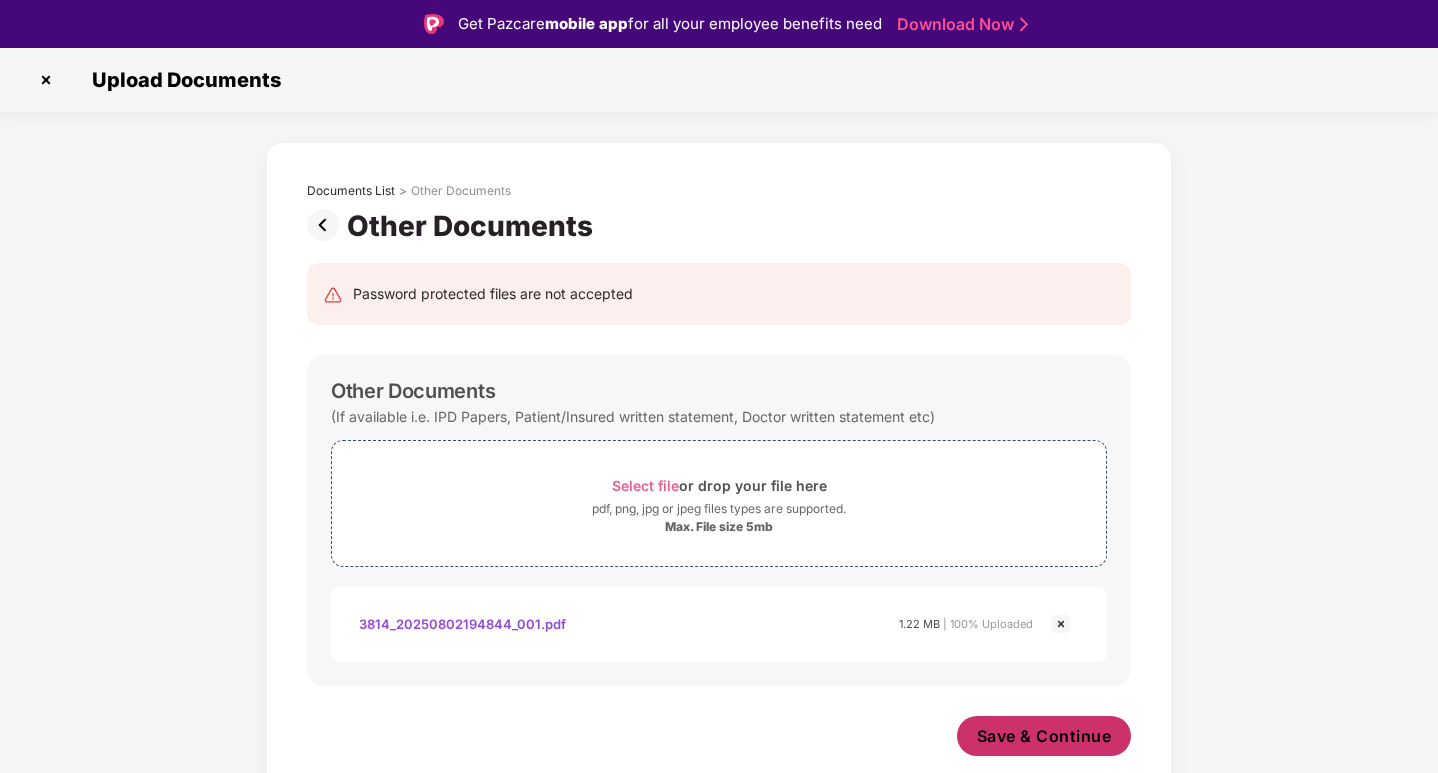 click on "Save & Continue" at bounding box center (1044, 736) 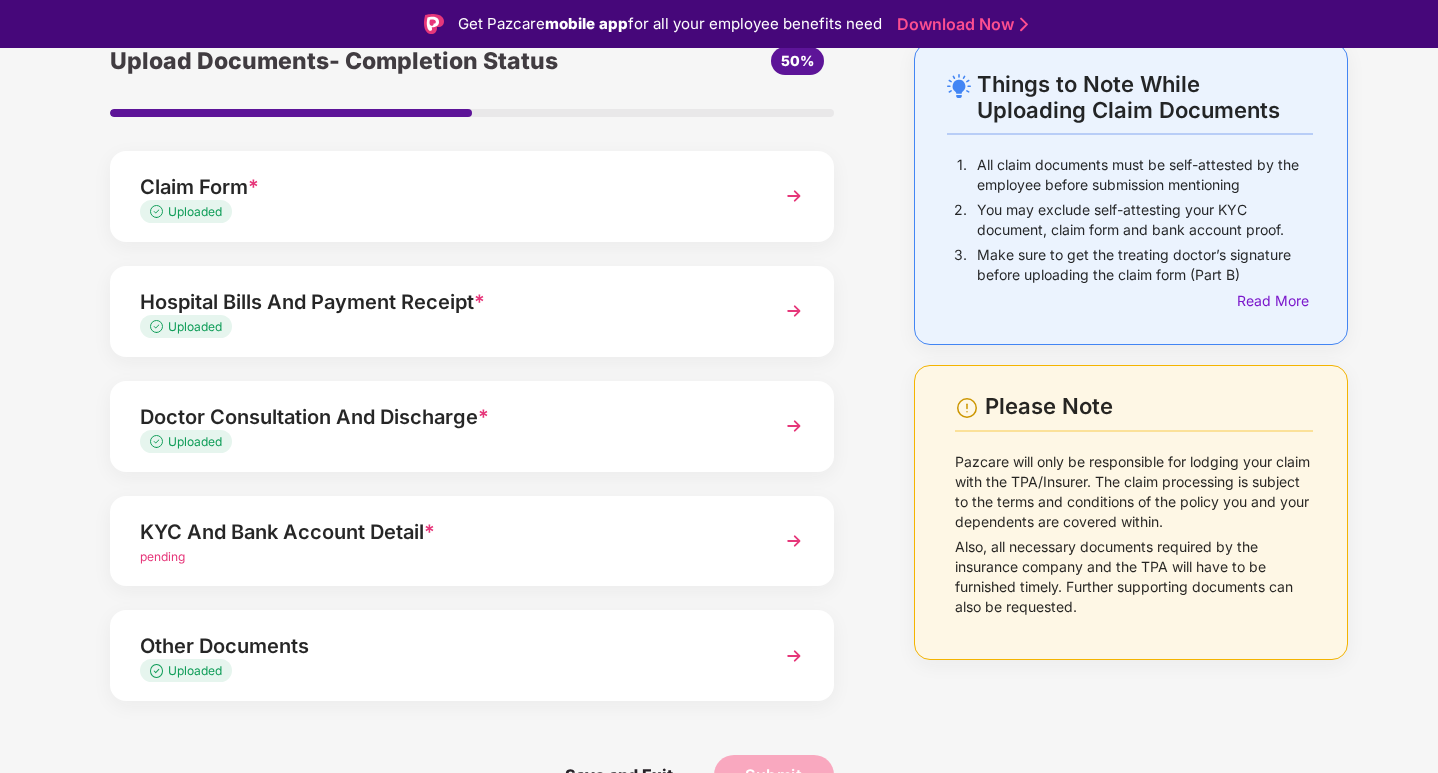scroll, scrollTop: 103, scrollLeft: 0, axis: vertical 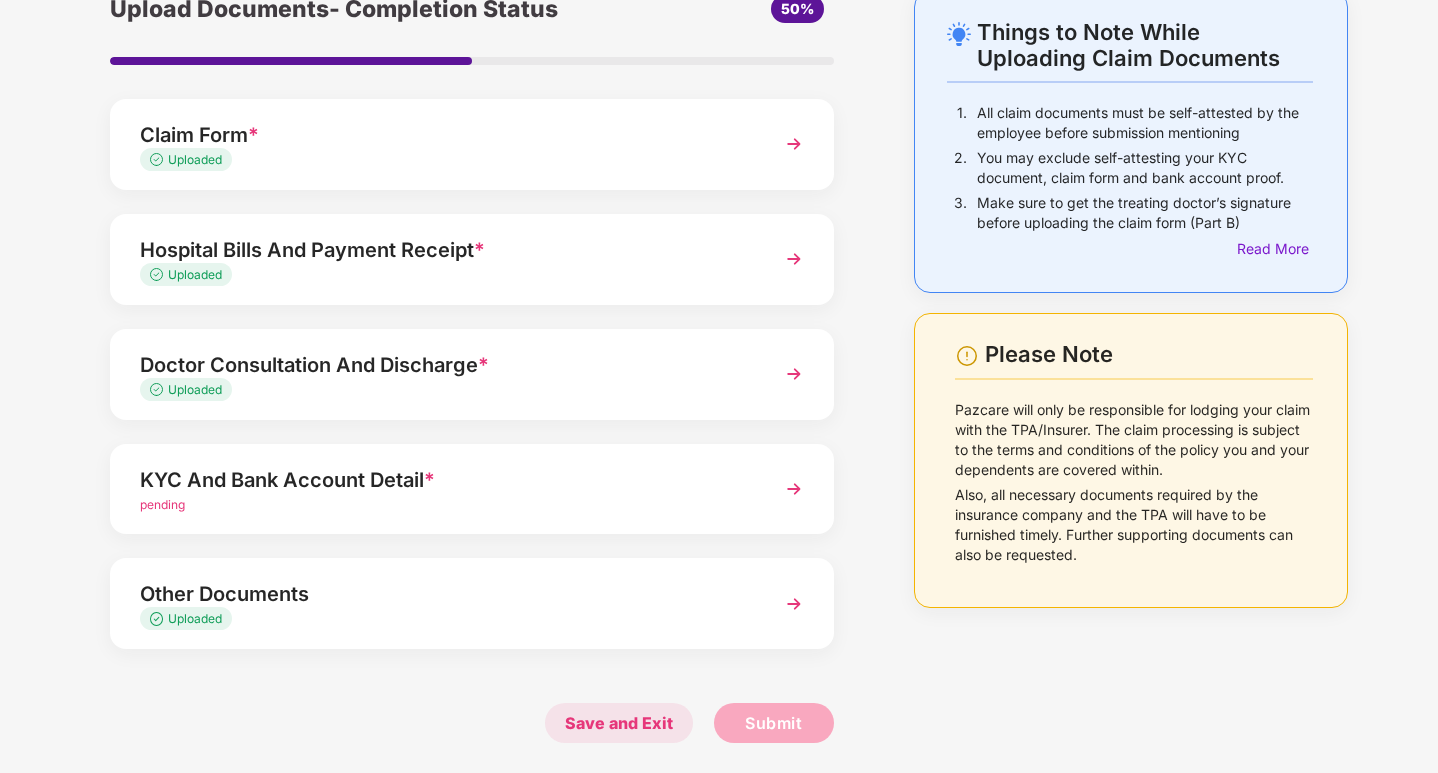click on "Save and Exit" at bounding box center (619, 723) 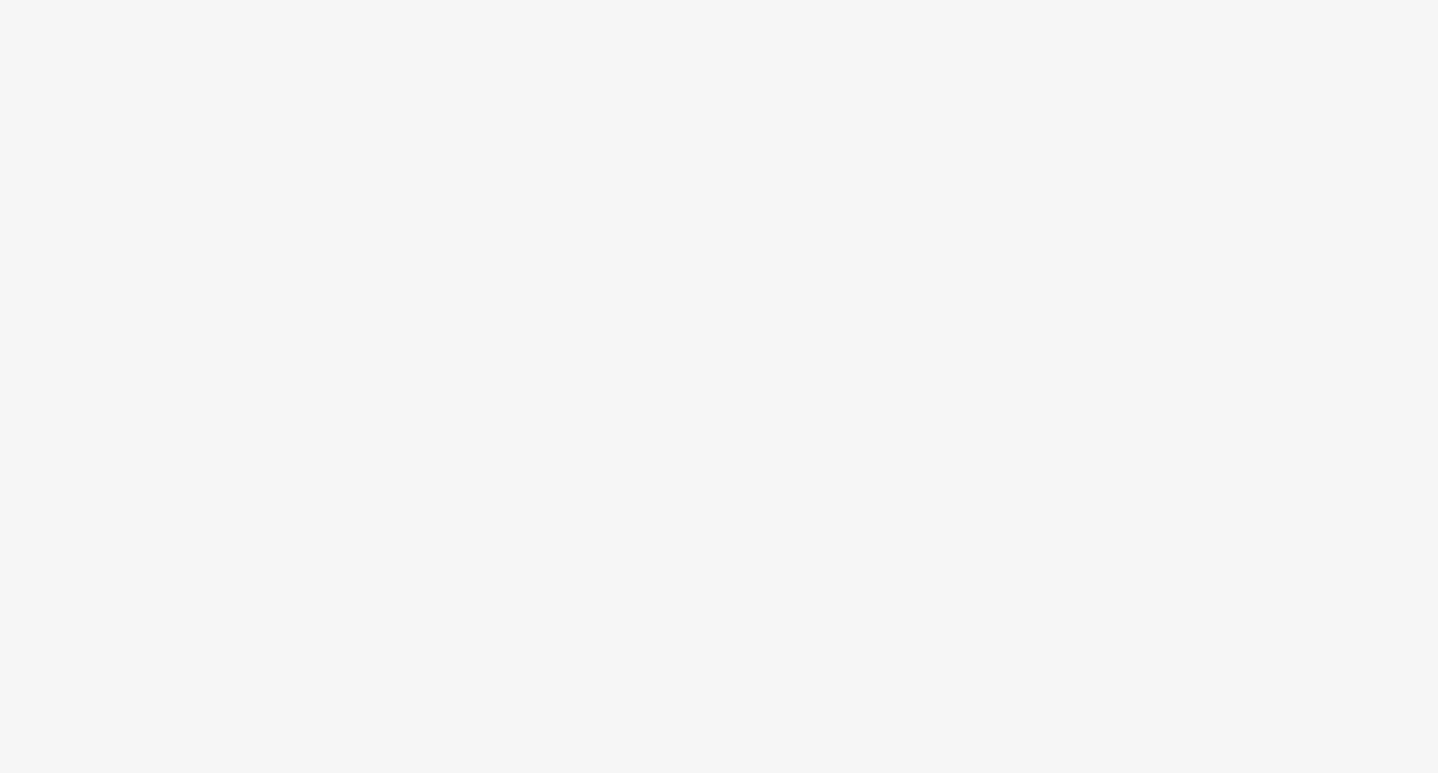 scroll, scrollTop: 0, scrollLeft: 0, axis: both 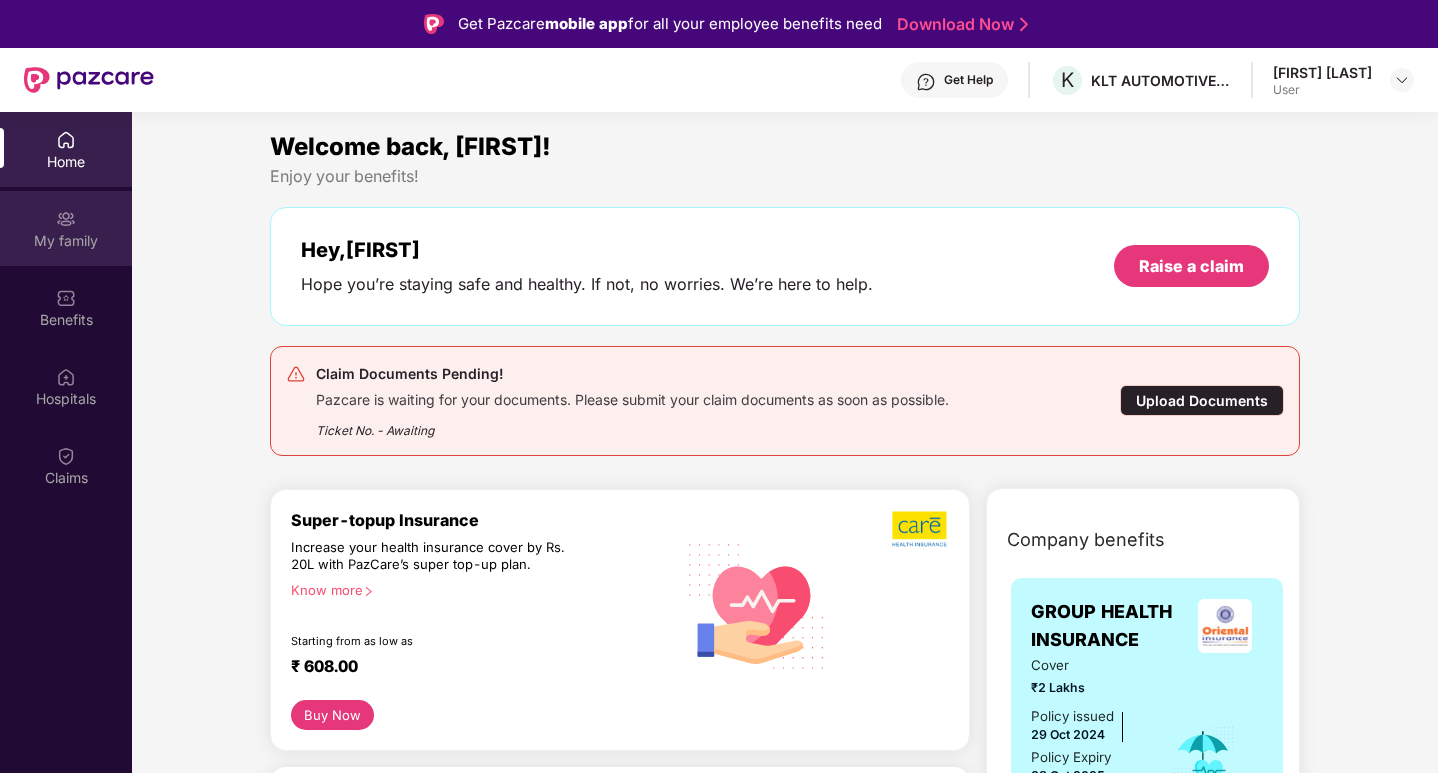 click at bounding box center (66, 219) 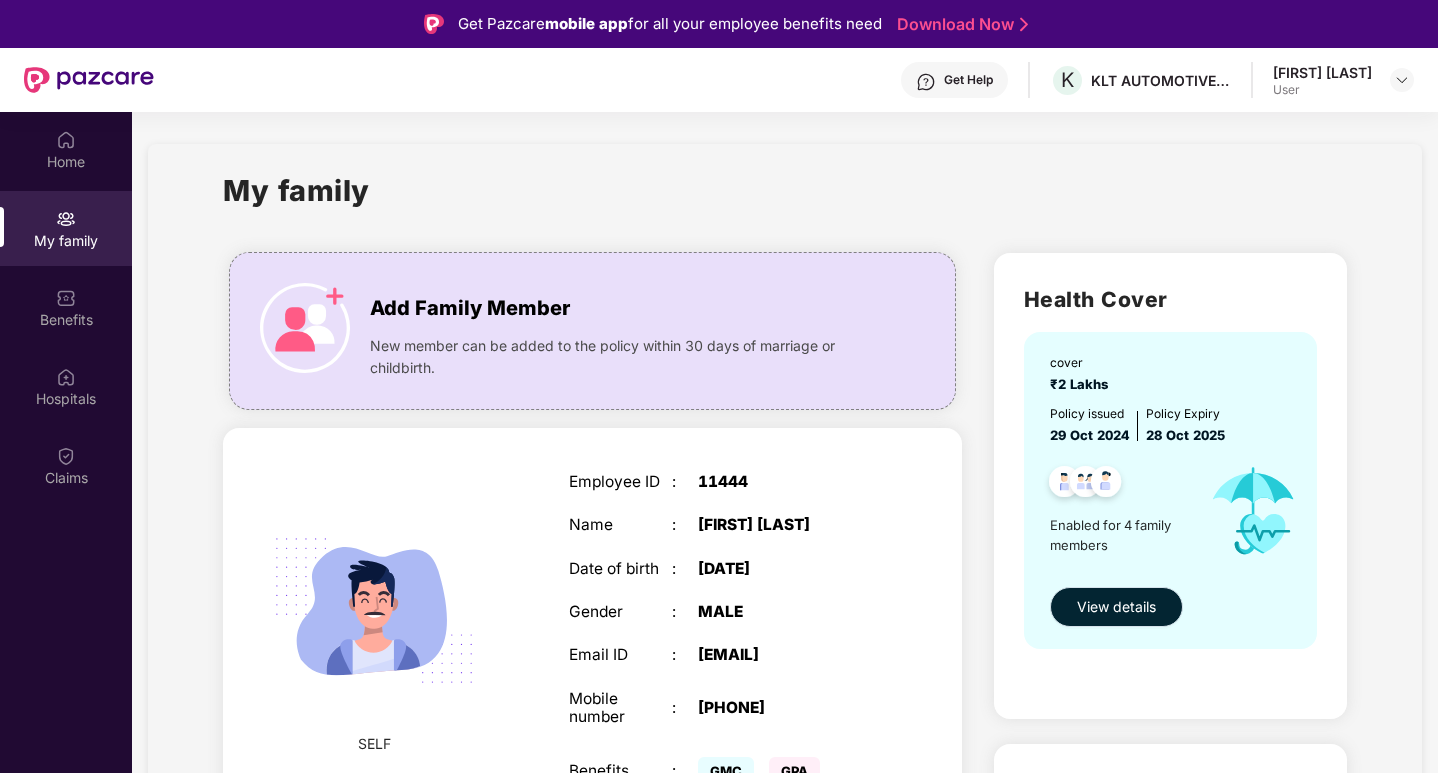 click on "View details" at bounding box center [1116, 607] 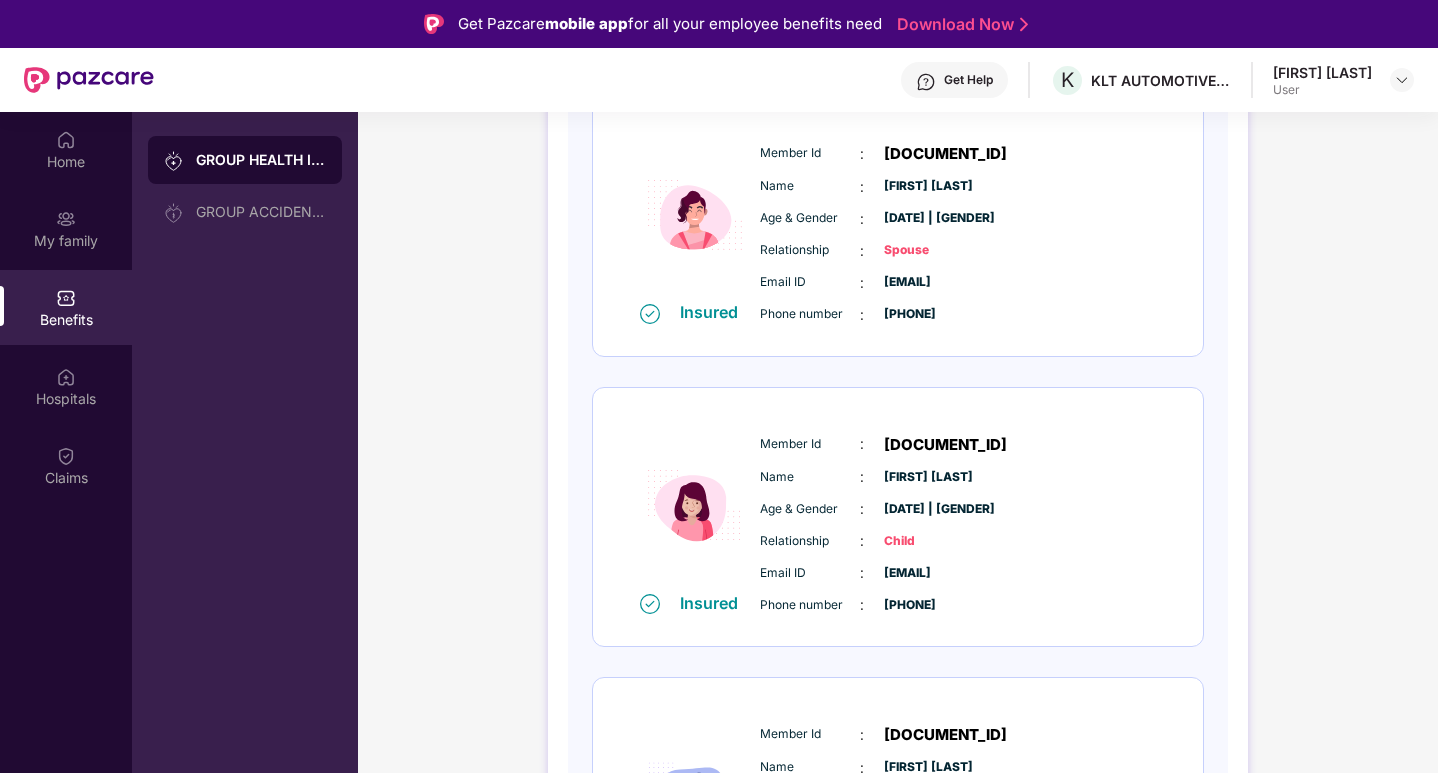 scroll, scrollTop: 700, scrollLeft: 0, axis: vertical 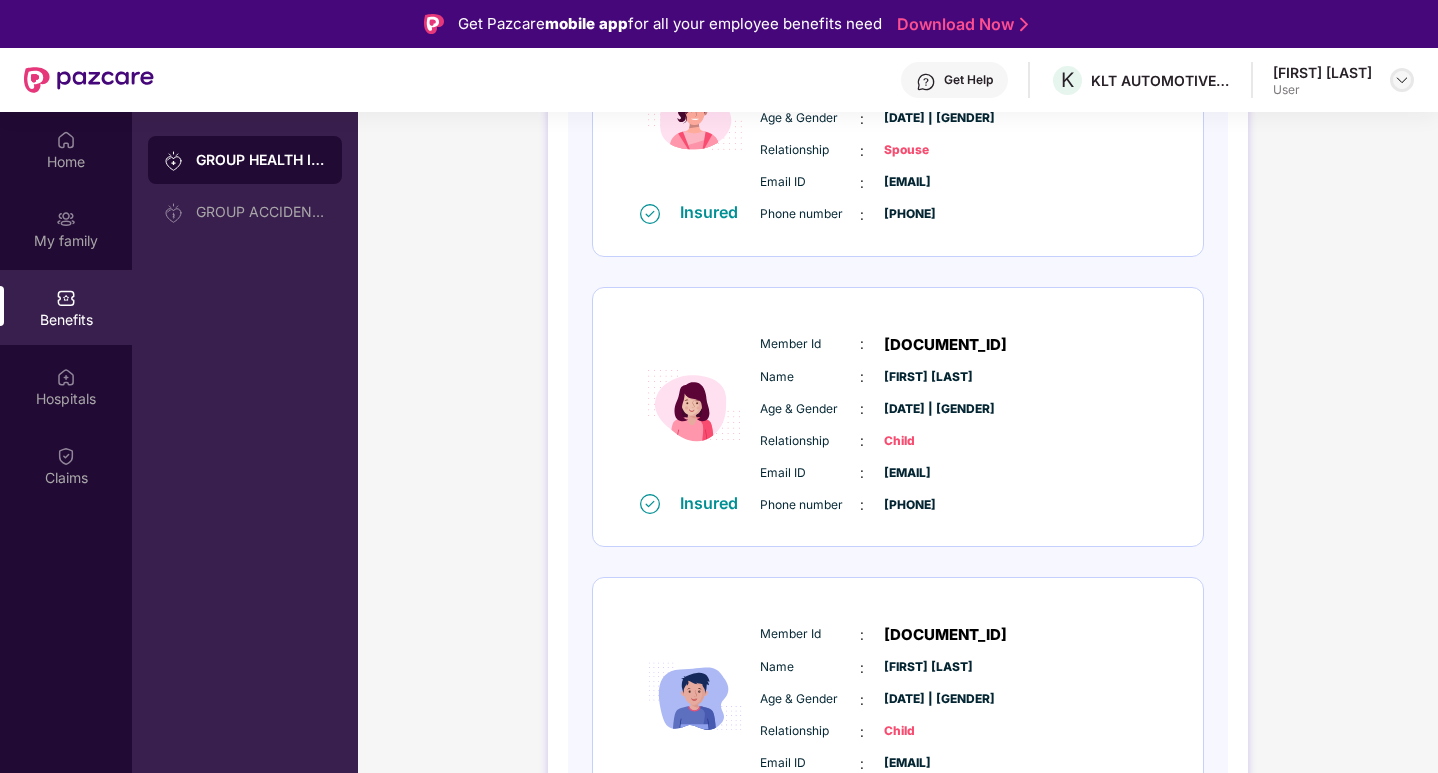 click at bounding box center (1402, 80) 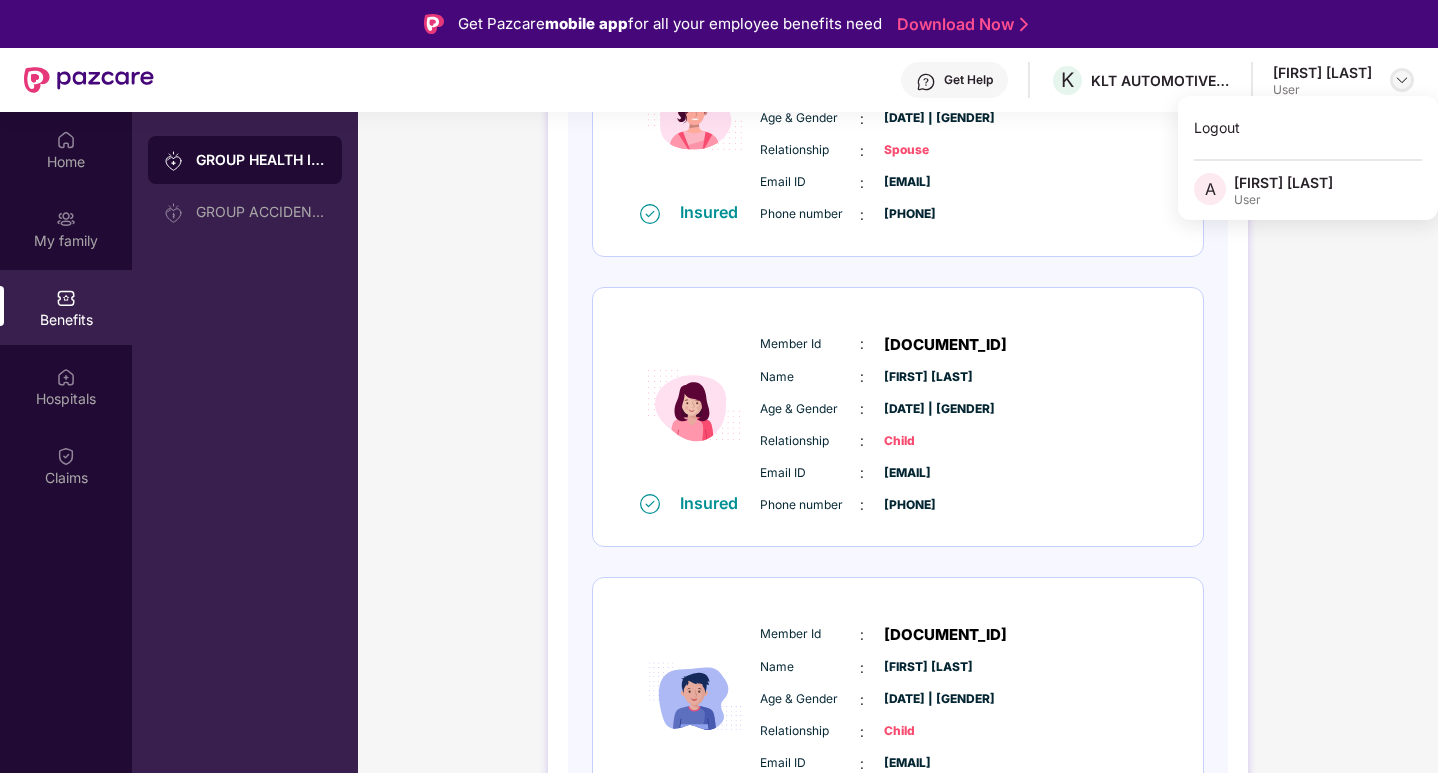 click at bounding box center [1402, 80] 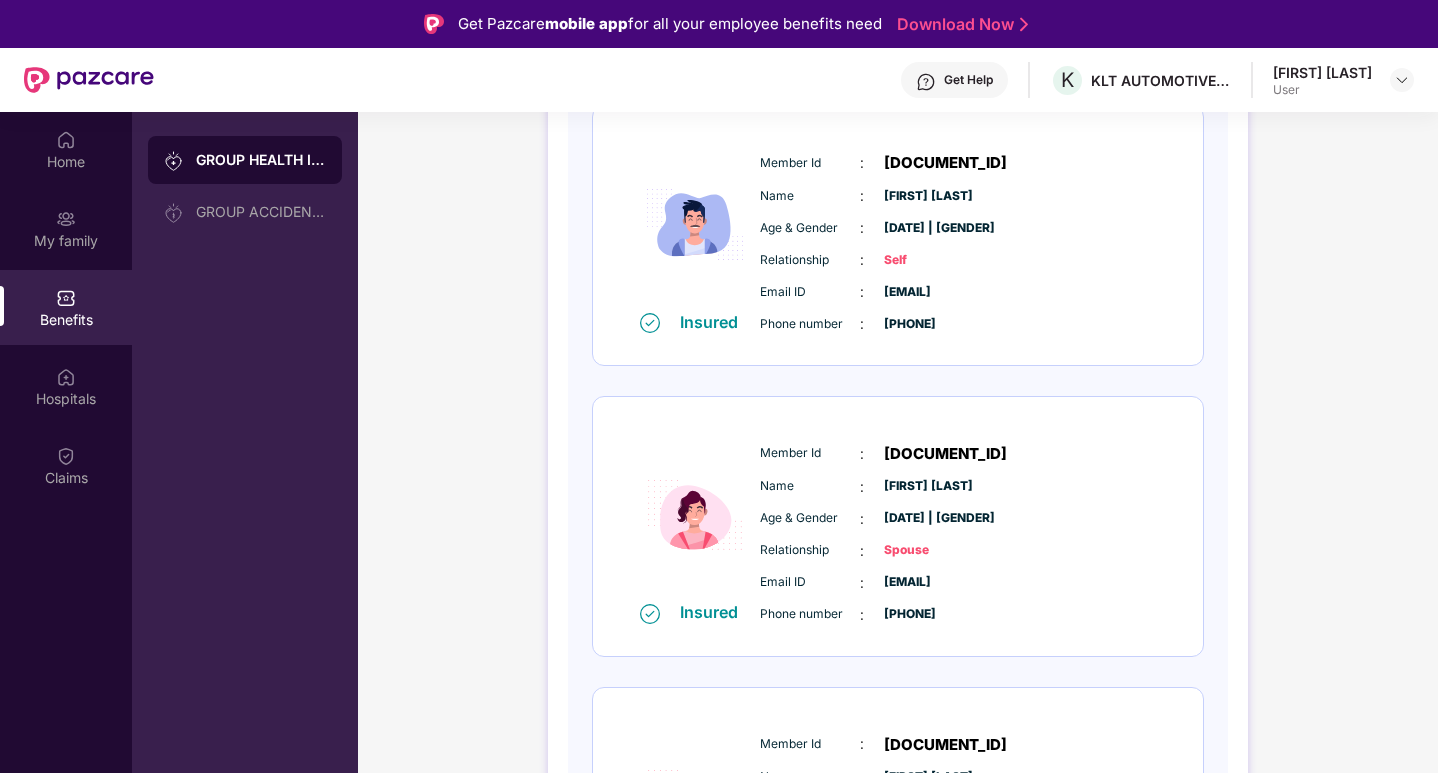 scroll, scrollTop: 0, scrollLeft: 0, axis: both 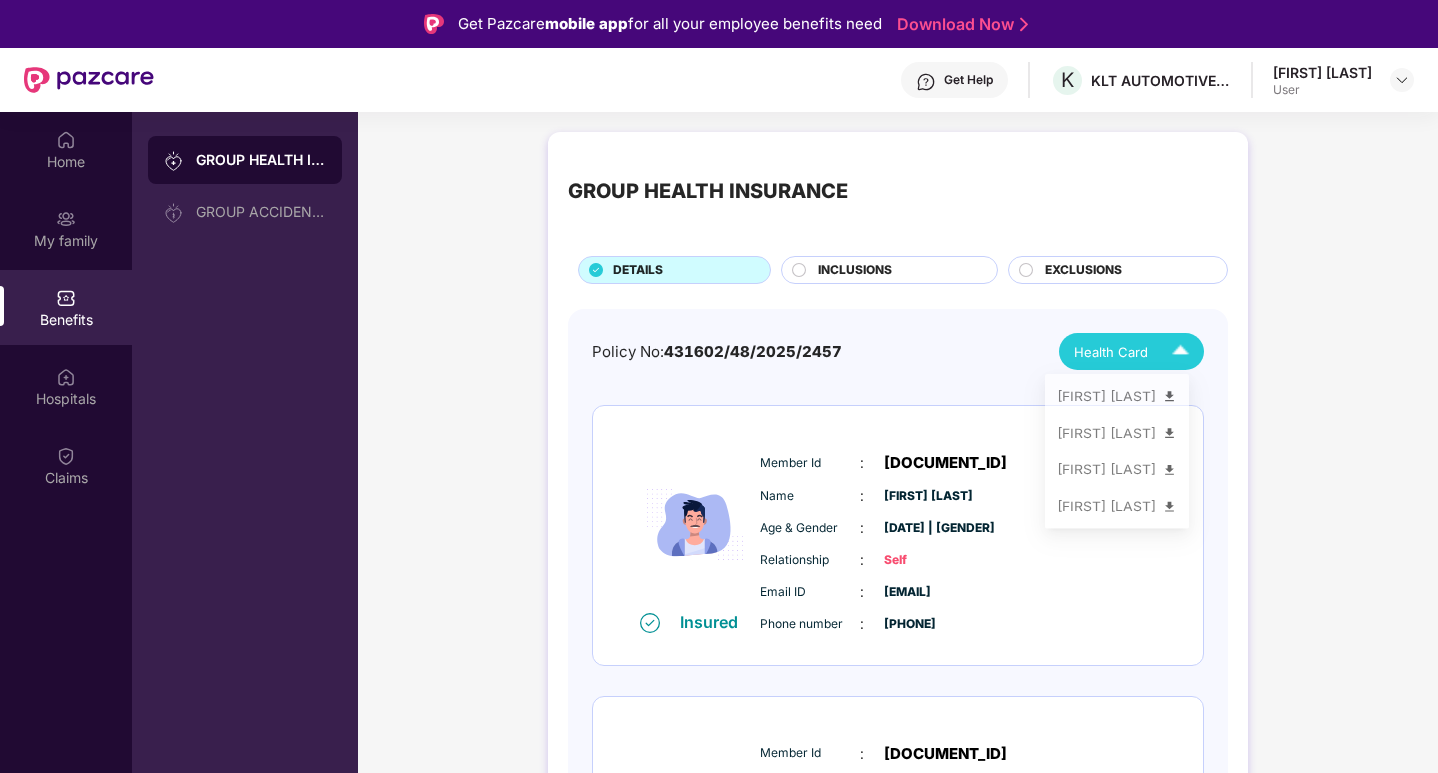 click on "Health Card" at bounding box center (1111, 352) 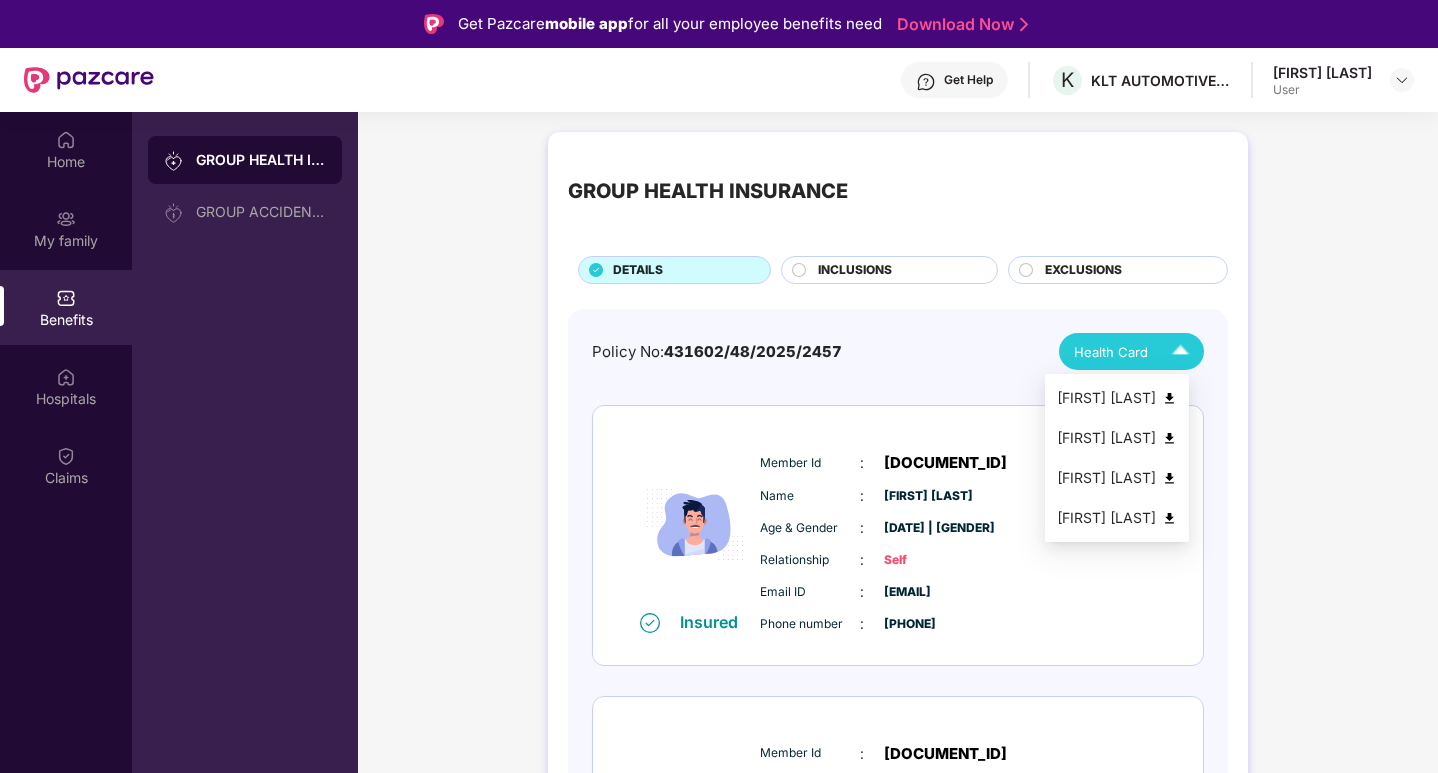 click on "[FIRST] [LAST]" at bounding box center (1117, 438) 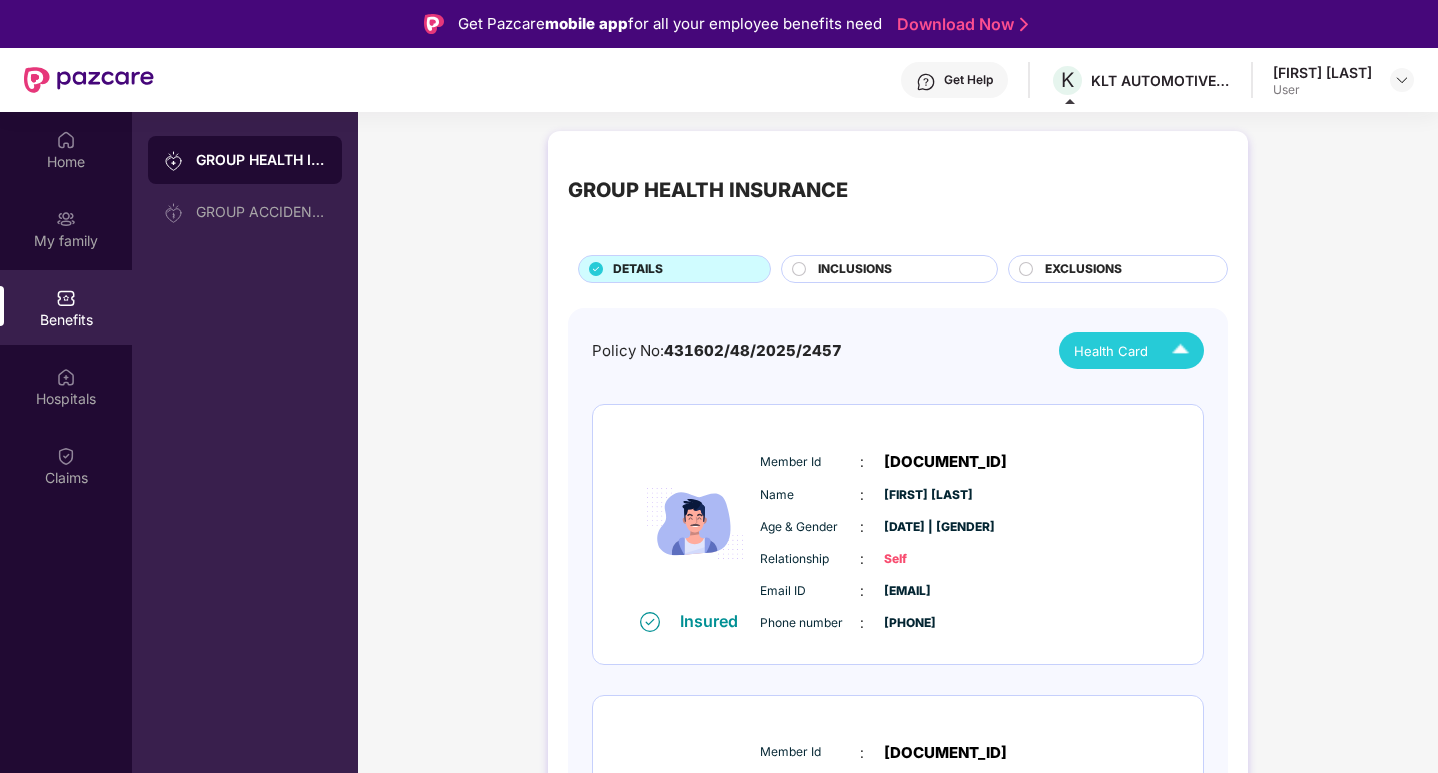 scroll, scrollTop: 0, scrollLeft: 0, axis: both 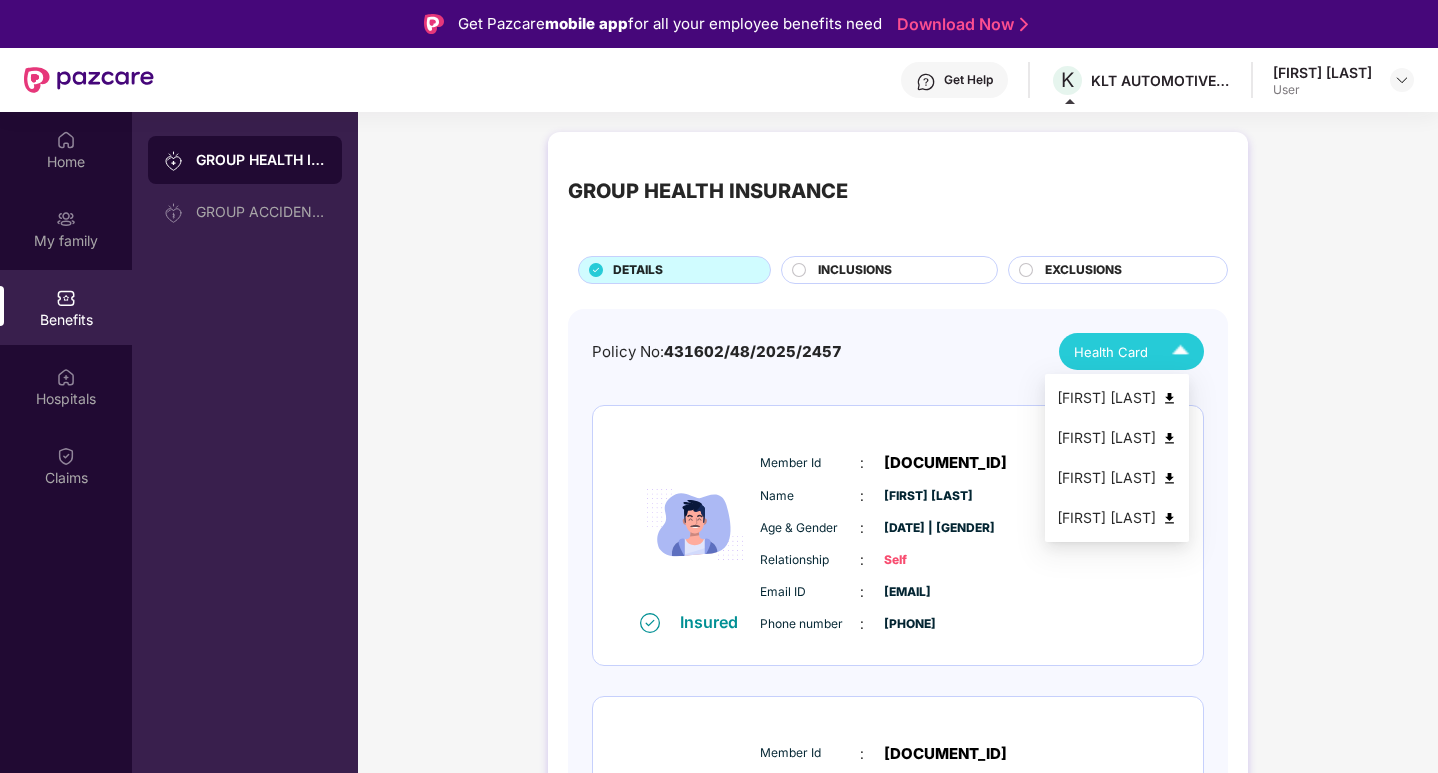 click at bounding box center (1169, 438) 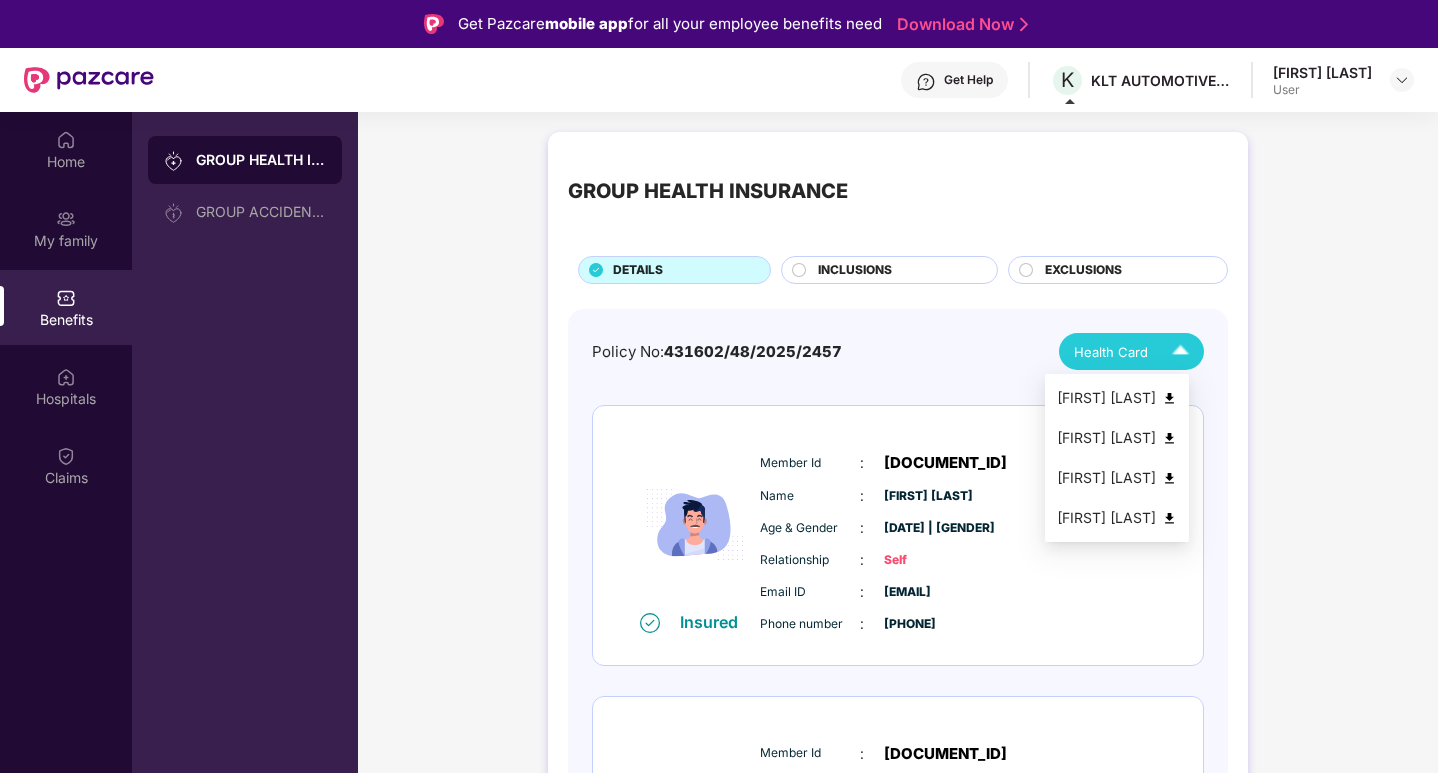 click on "Health Card" at bounding box center (1111, 352) 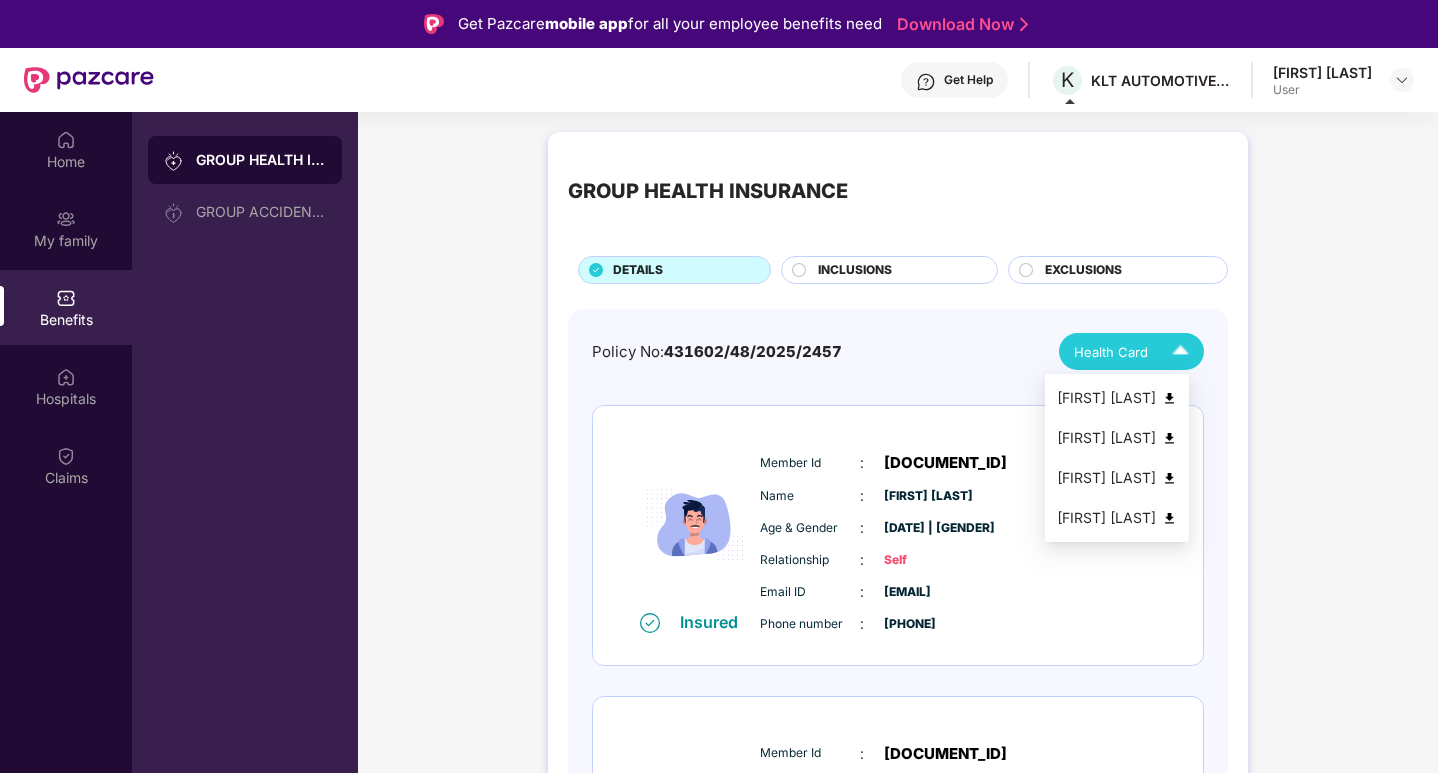 click on "[FIRST] [LAST]" at bounding box center [1117, 438] 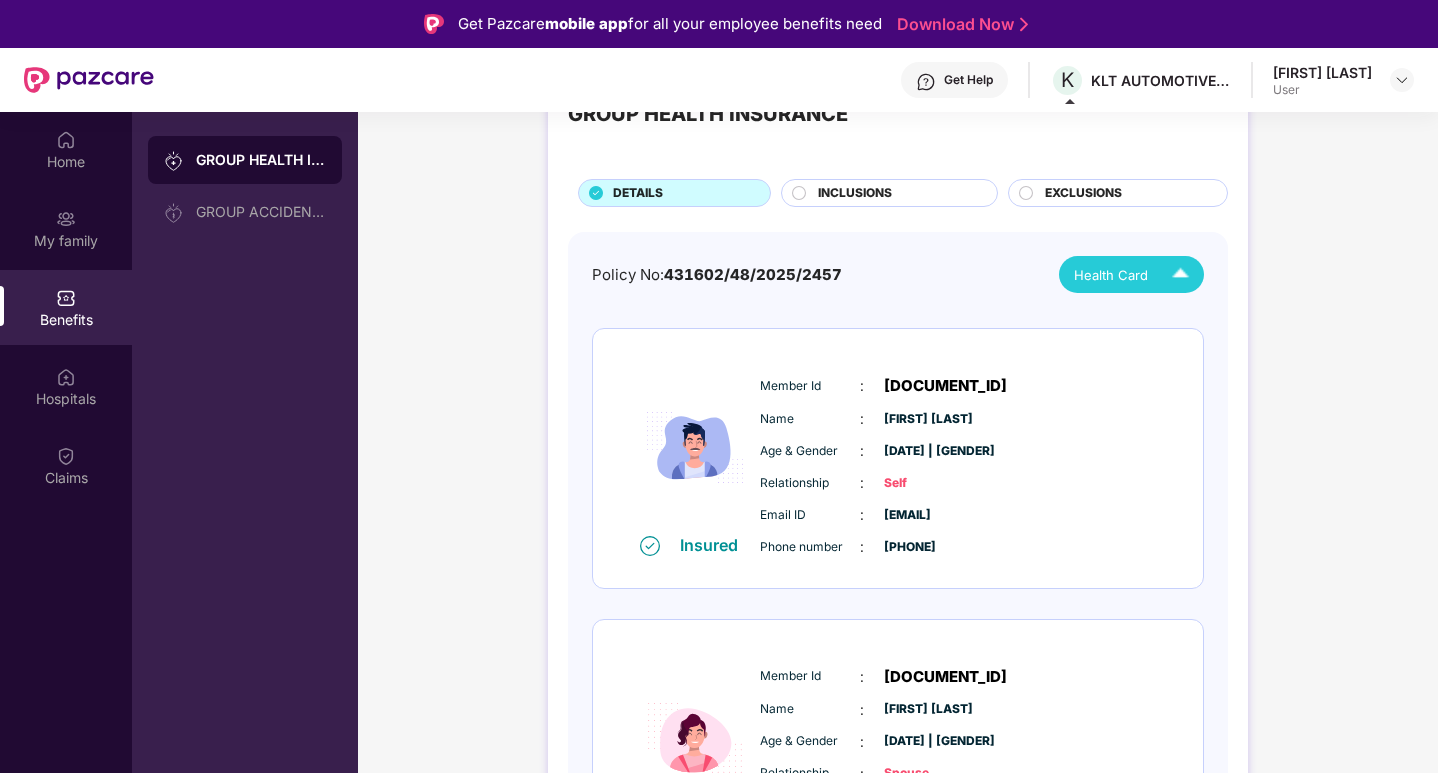 scroll, scrollTop: 0, scrollLeft: 0, axis: both 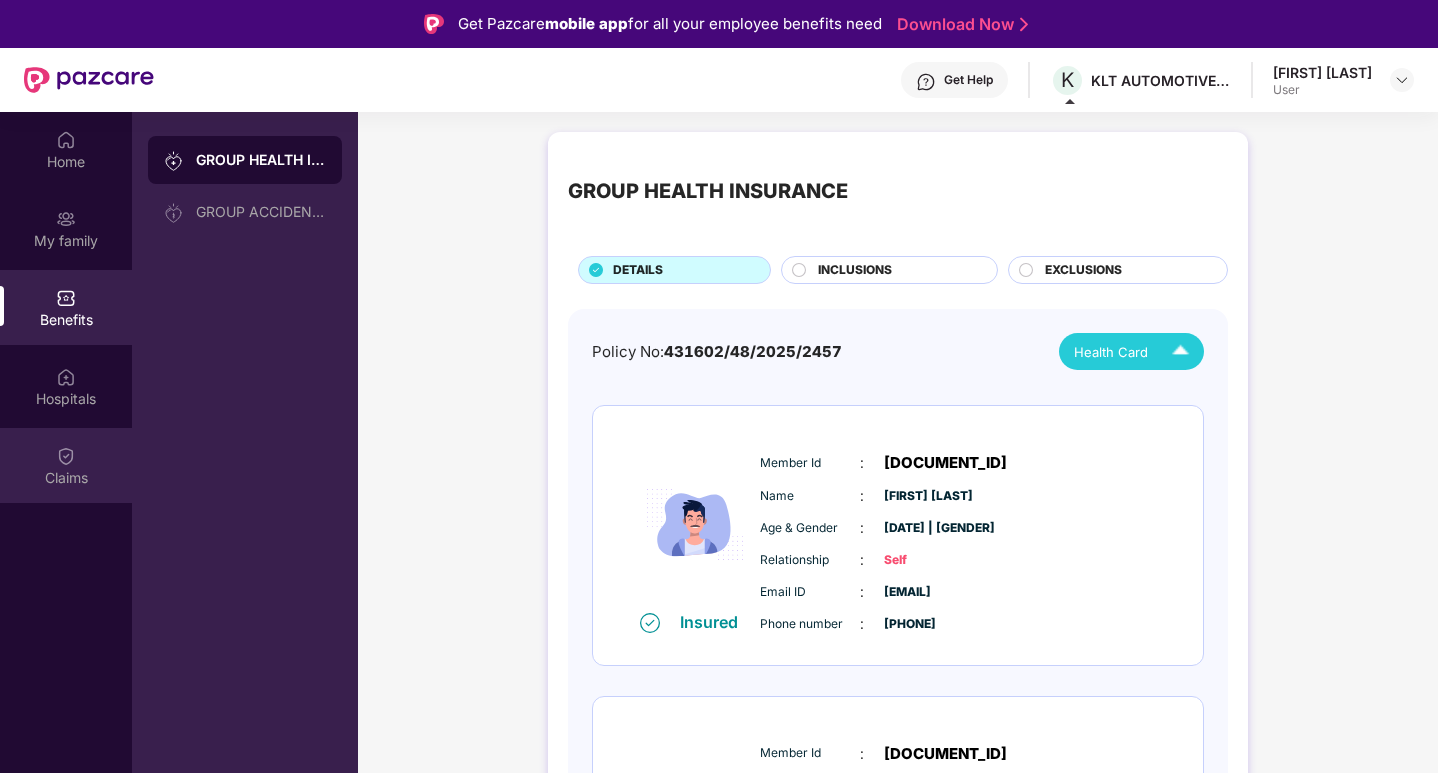 click on "Claims" at bounding box center (66, 465) 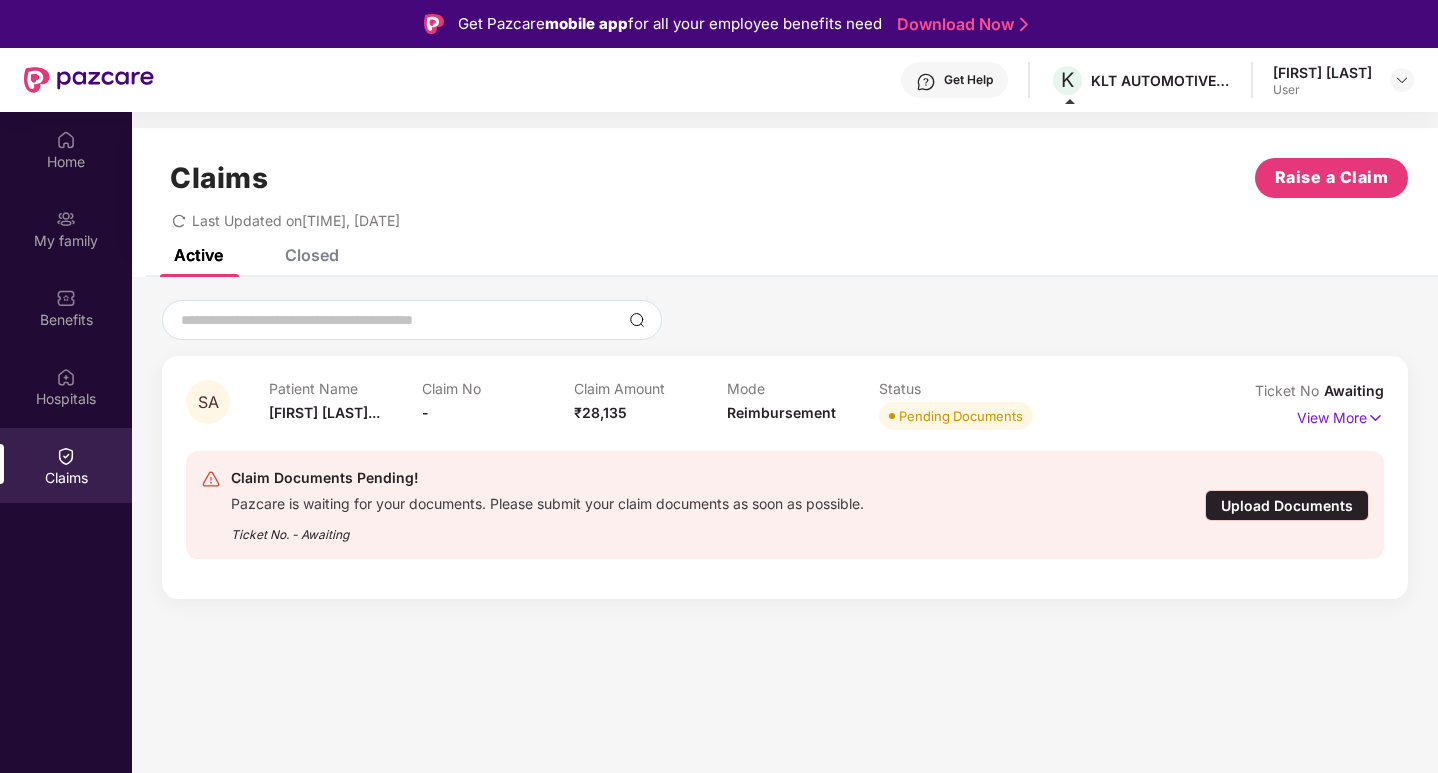 click on "Upload Documents" at bounding box center (1287, 505) 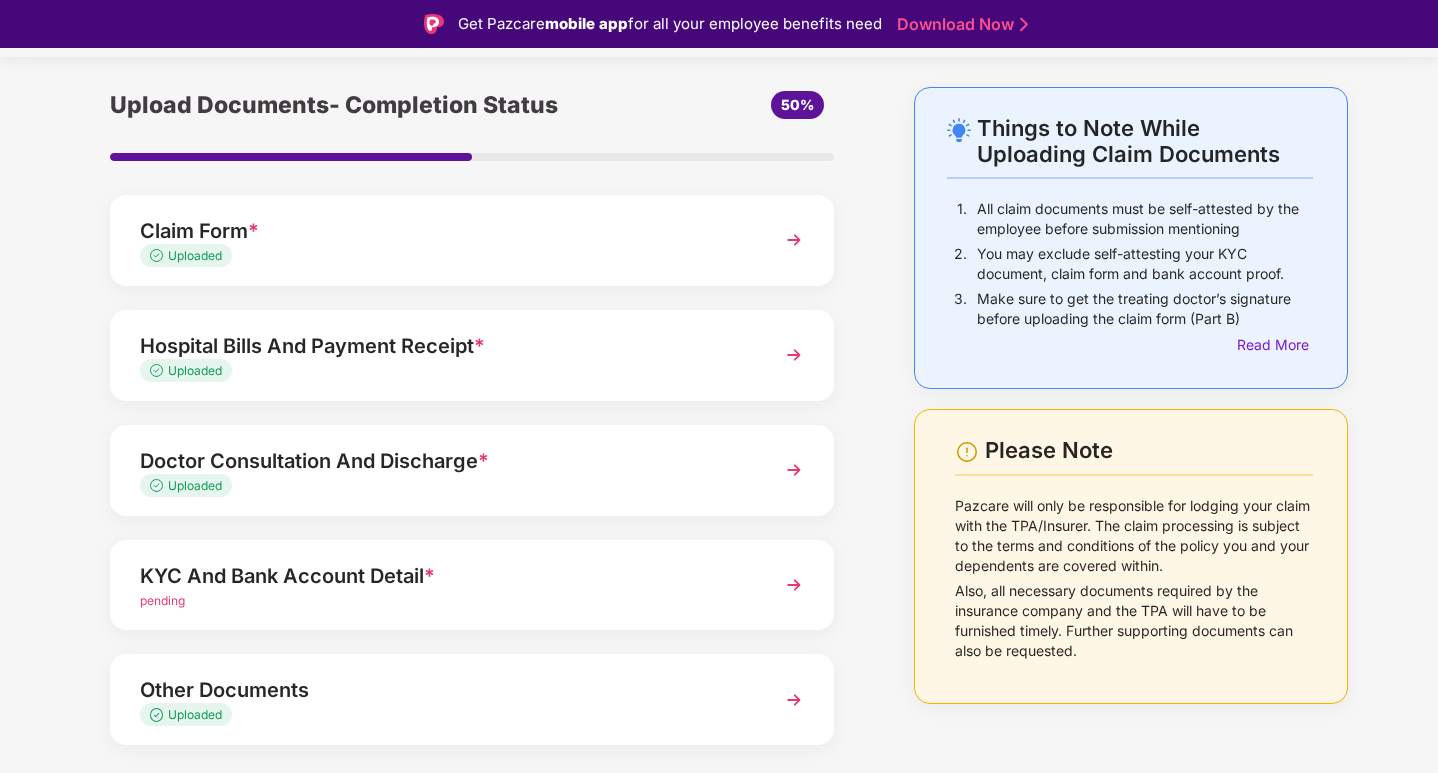 scroll, scrollTop: 103, scrollLeft: 0, axis: vertical 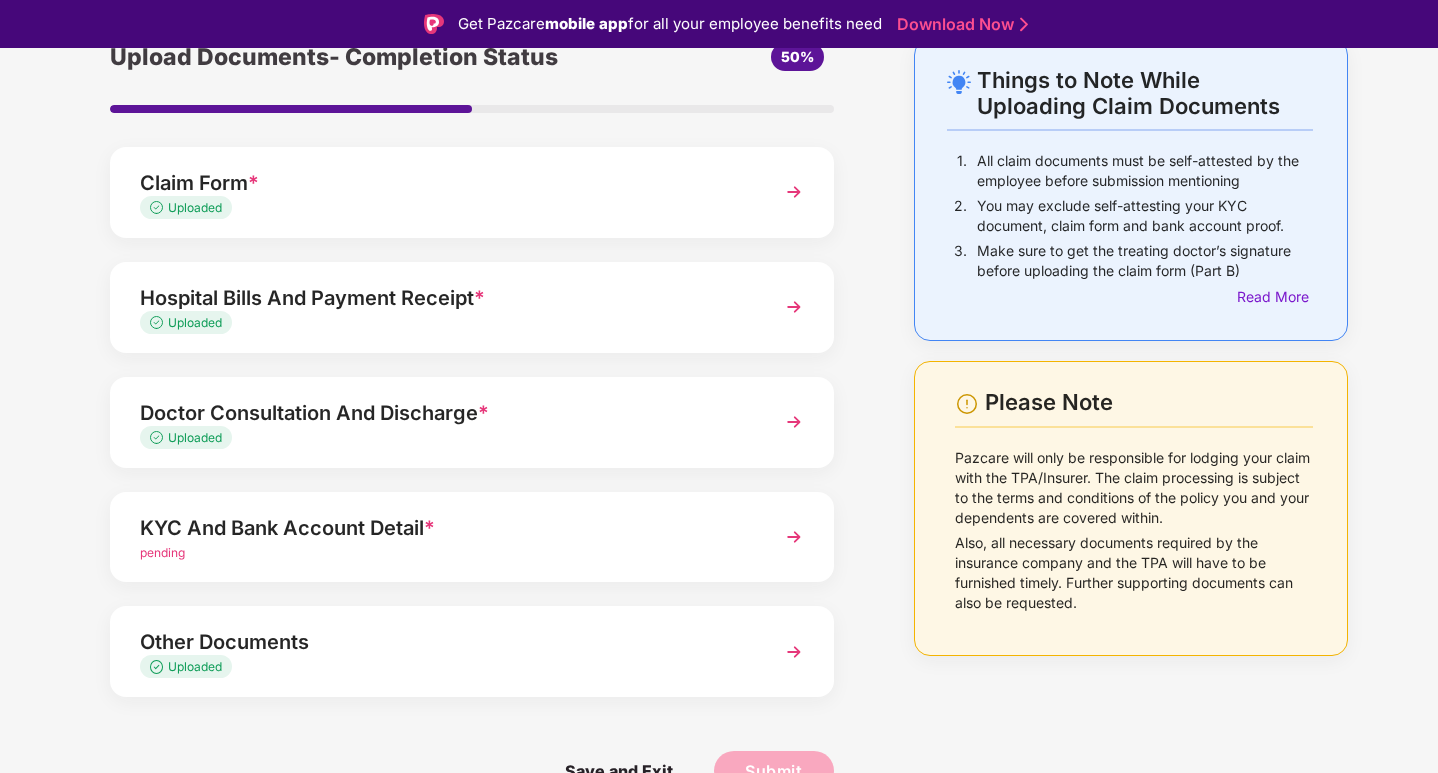 click on "KYC And Bank Account Detail *" at bounding box center [444, 528] 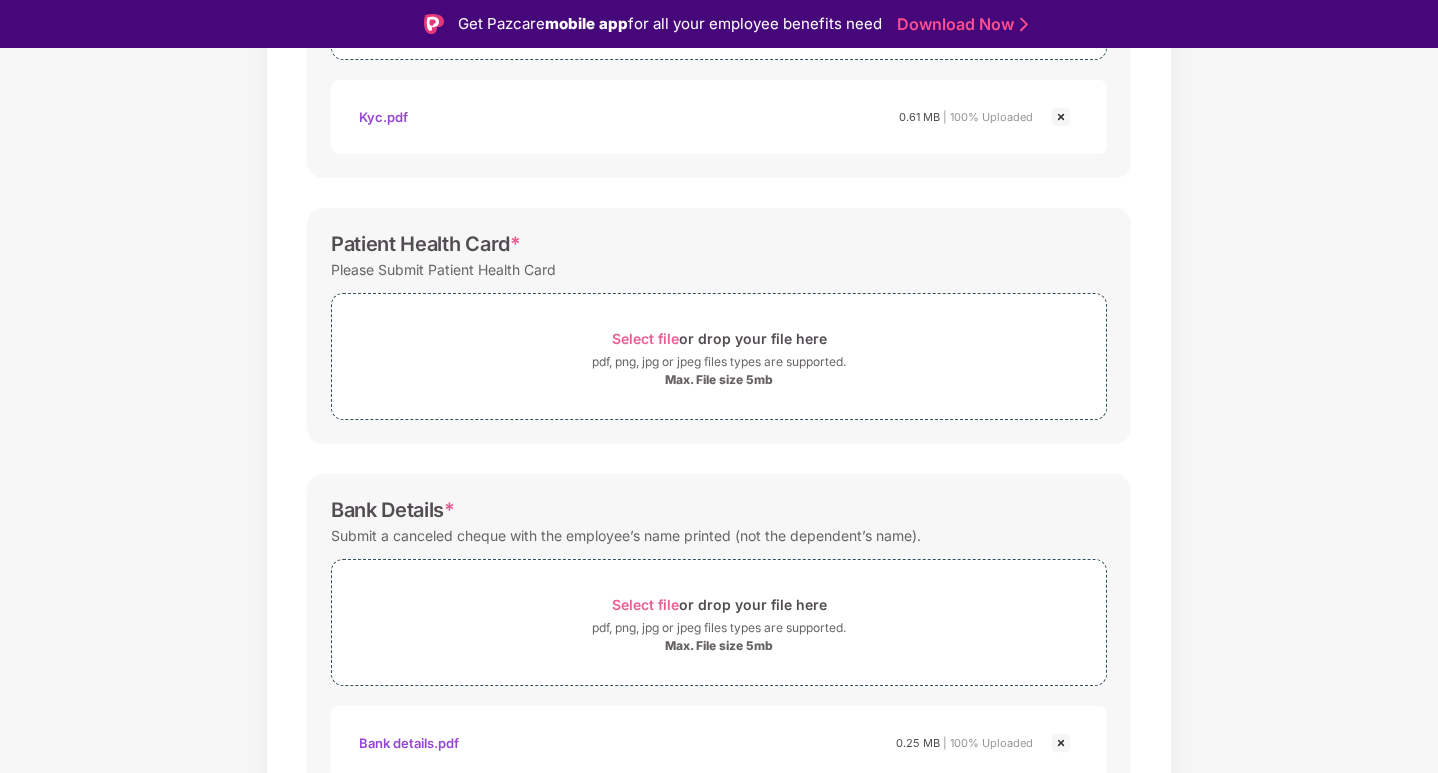scroll, scrollTop: 505, scrollLeft: 0, axis: vertical 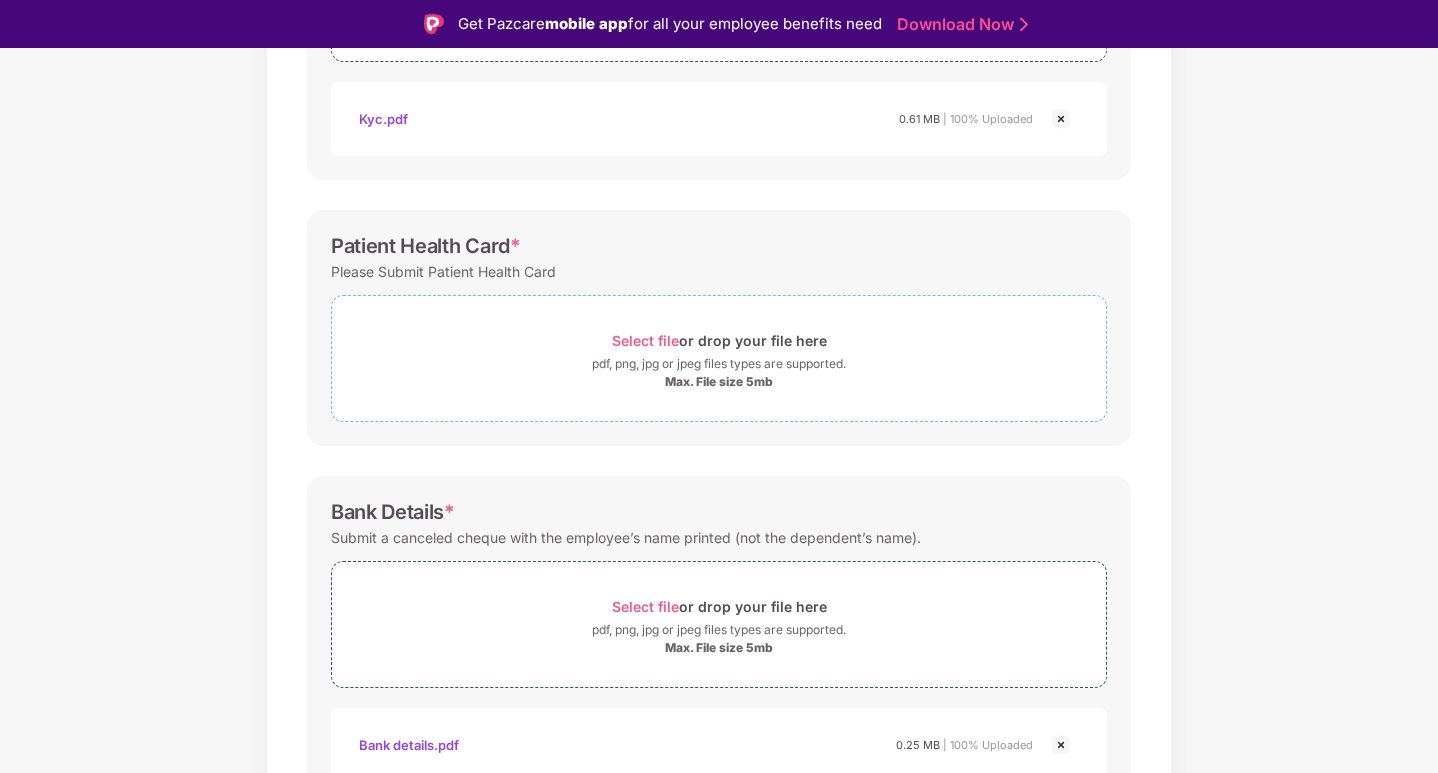 click on "Max. File size 5mb" at bounding box center (719, 382) 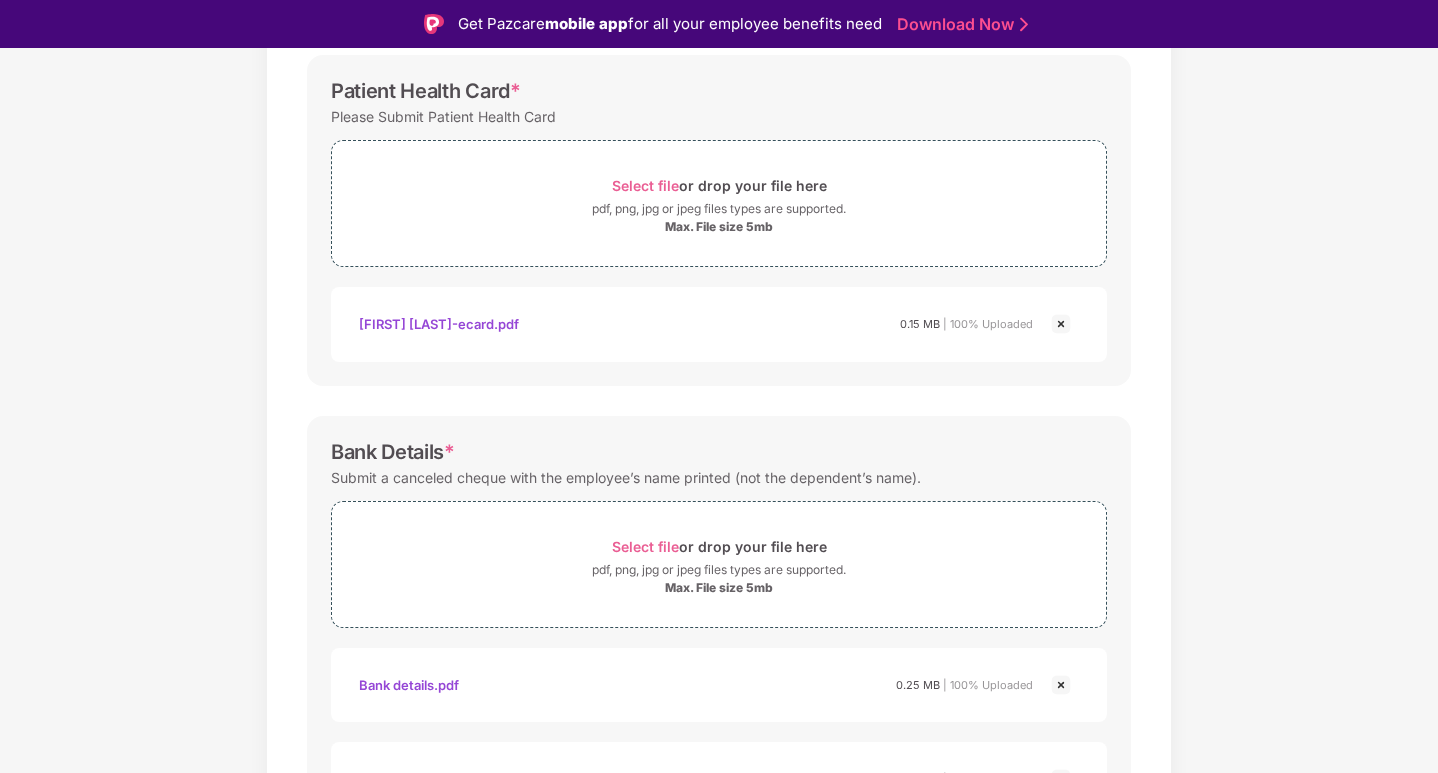 scroll, scrollTop: 800, scrollLeft: 0, axis: vertical 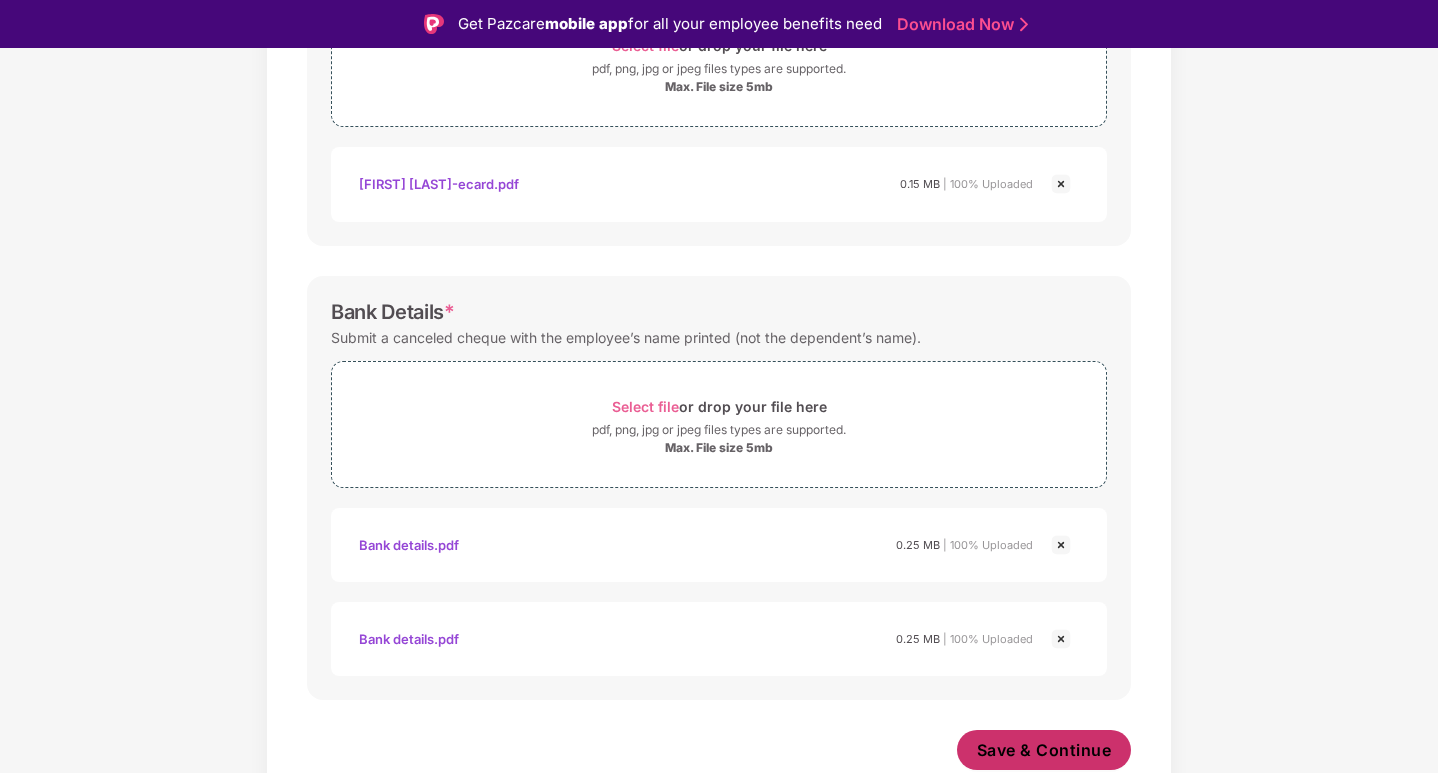 click on "Save & Continue" at bounding box center (1044, 750) 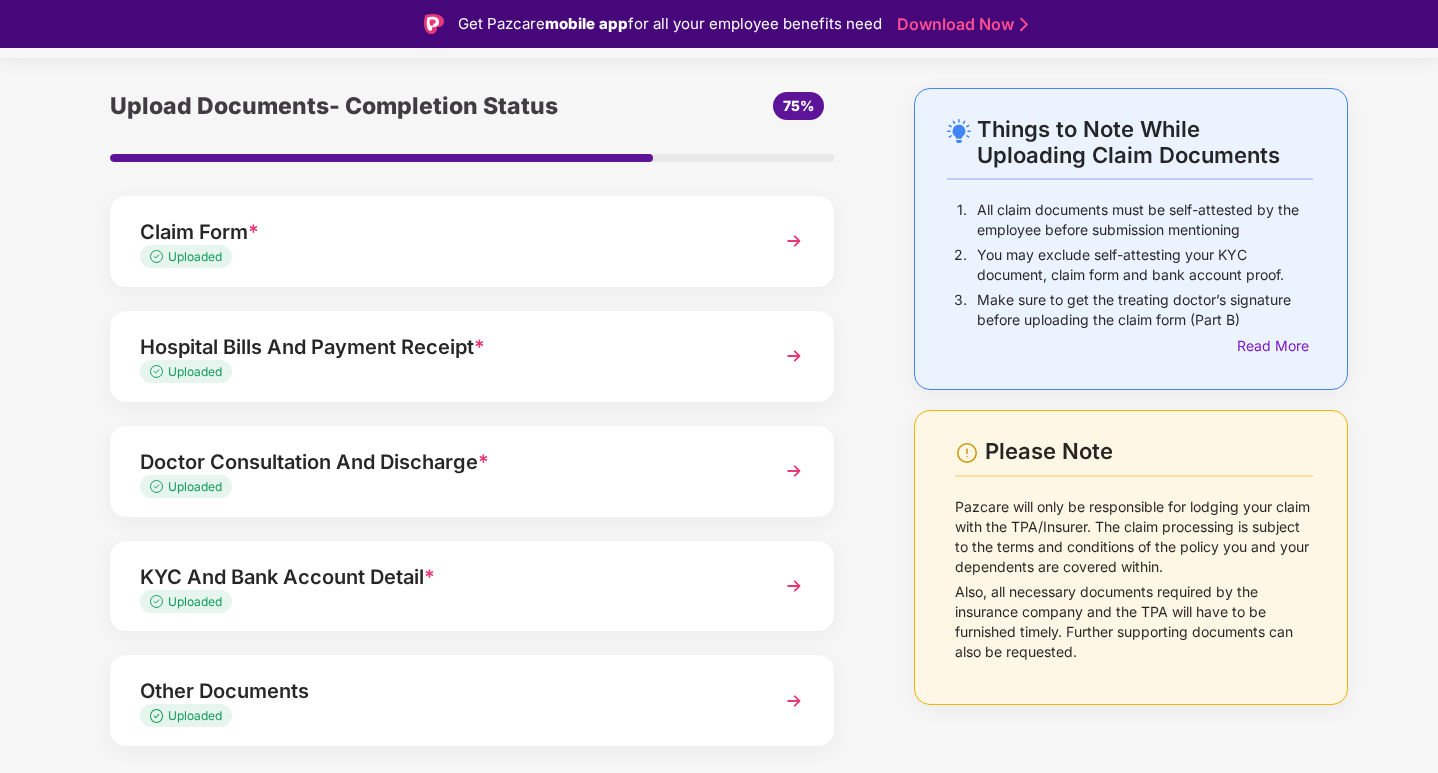 scroll, scrollTop: 103, scrollLeft: 0, axis: vertical 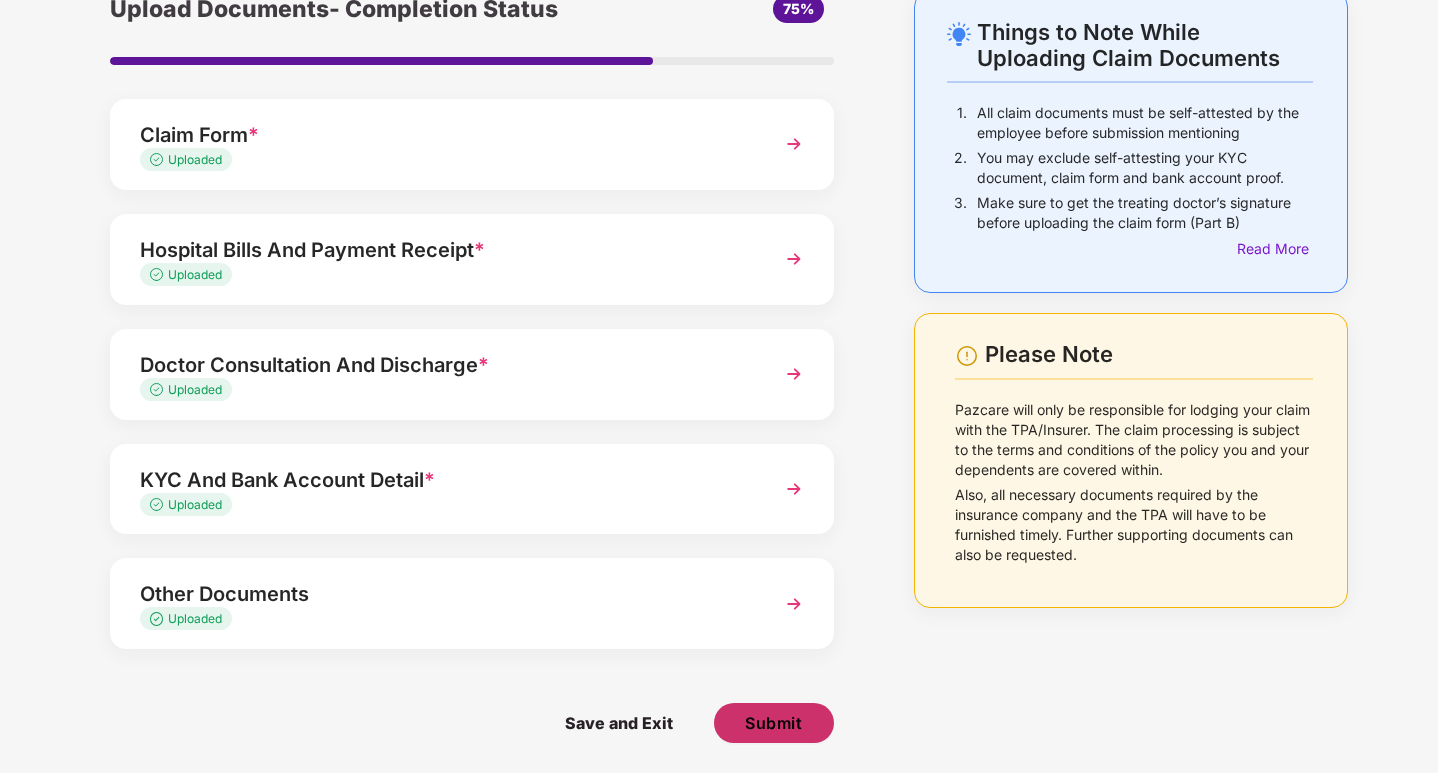click on "Submit" at bounding box center (774, 723) 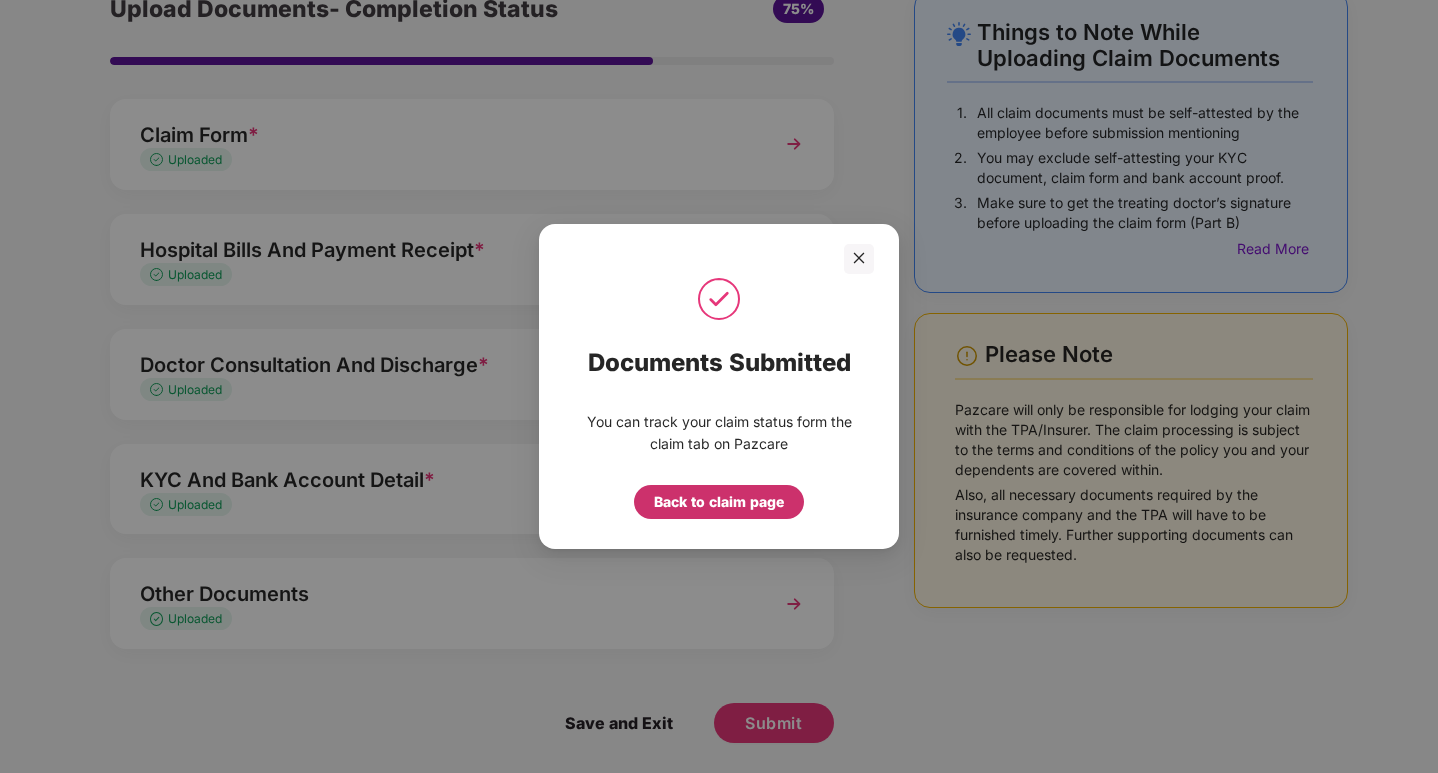 click on "Back to claim page" at bounding box center [719, 502] 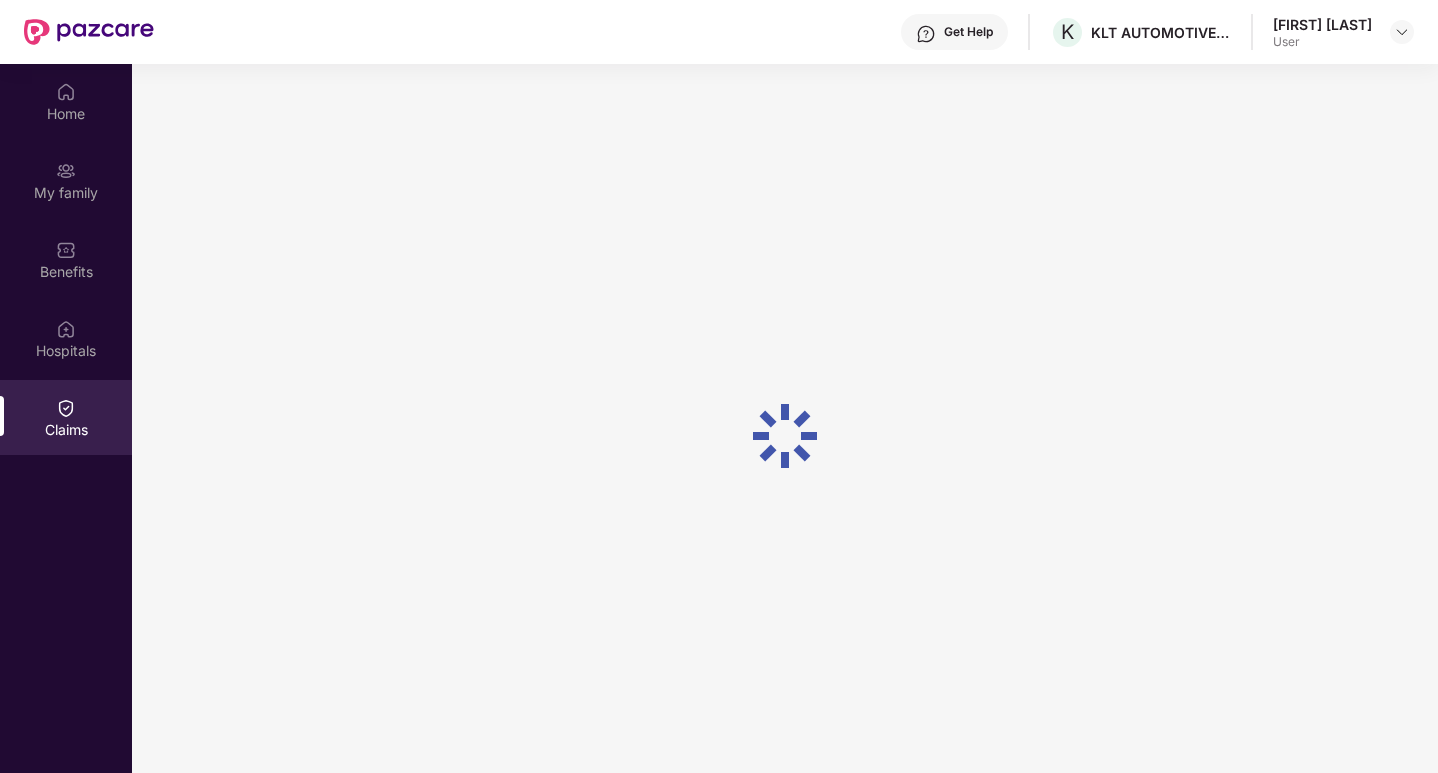 scroll, scrollTop: 0, scrollLeft: 0, axis: both 